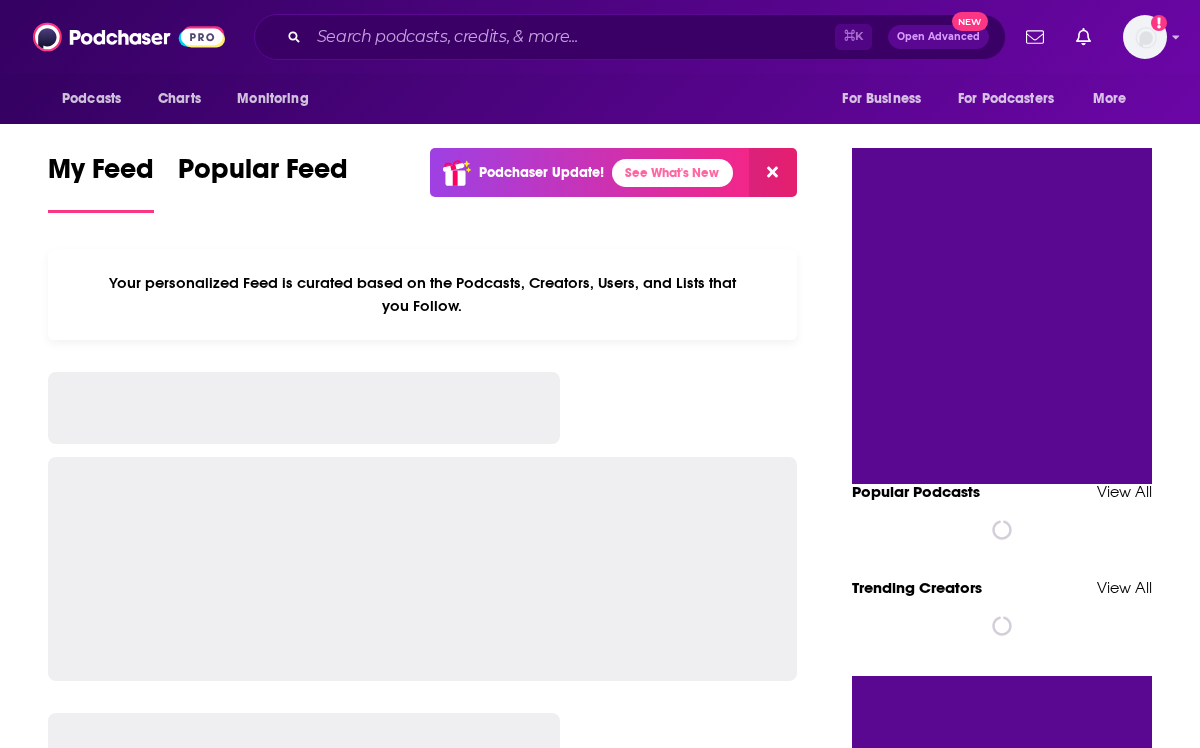 scroll, scrollTop: 0, scrollLeft: 0, axis: both 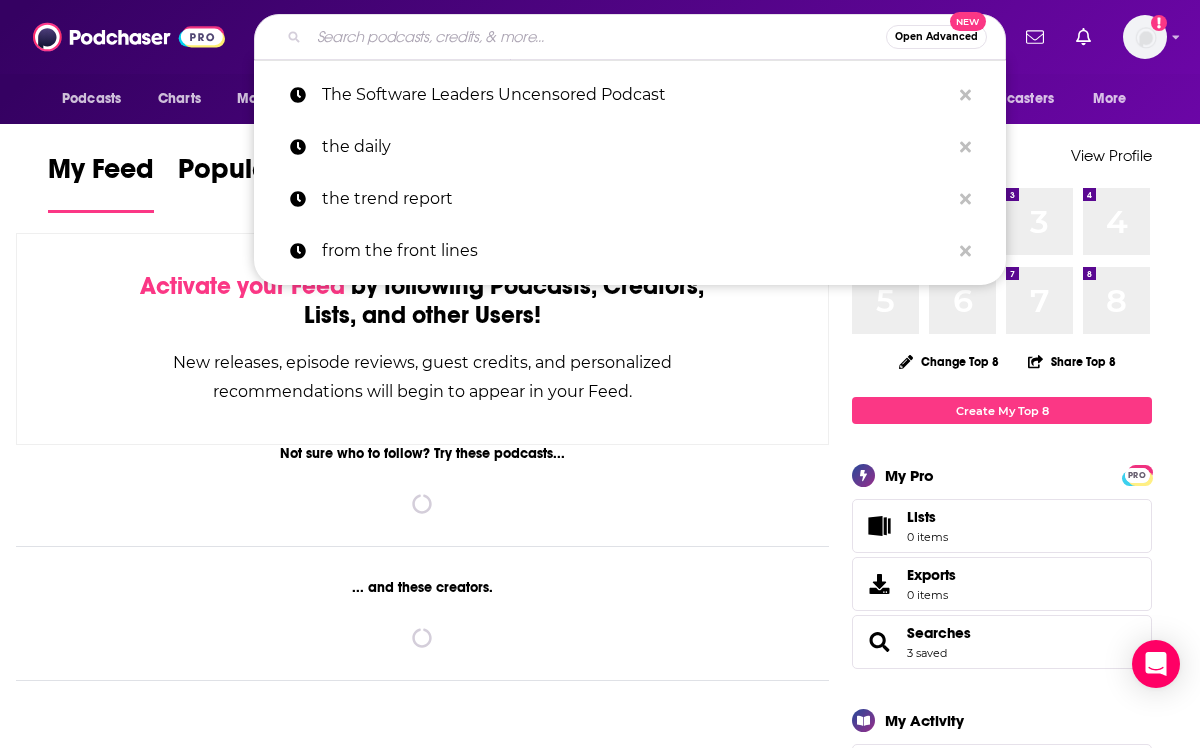 click at bounding box center [597, 37] 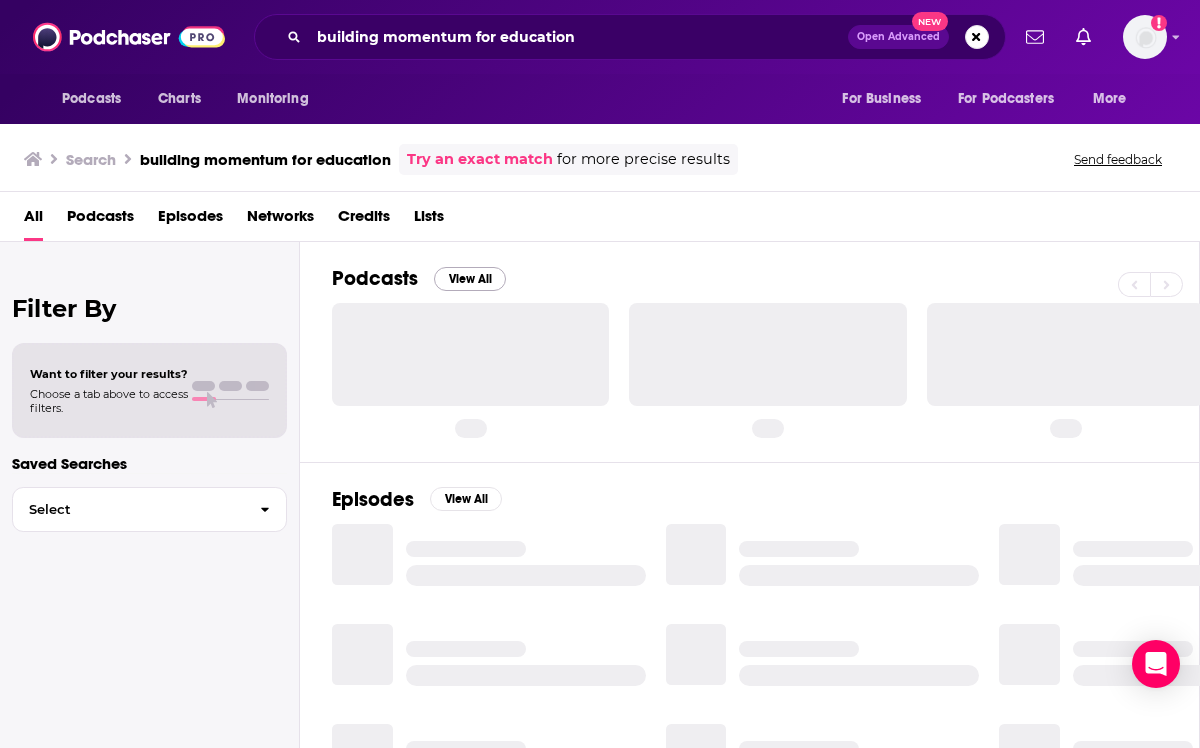 click on "View All" at bounding box center (470, 279) 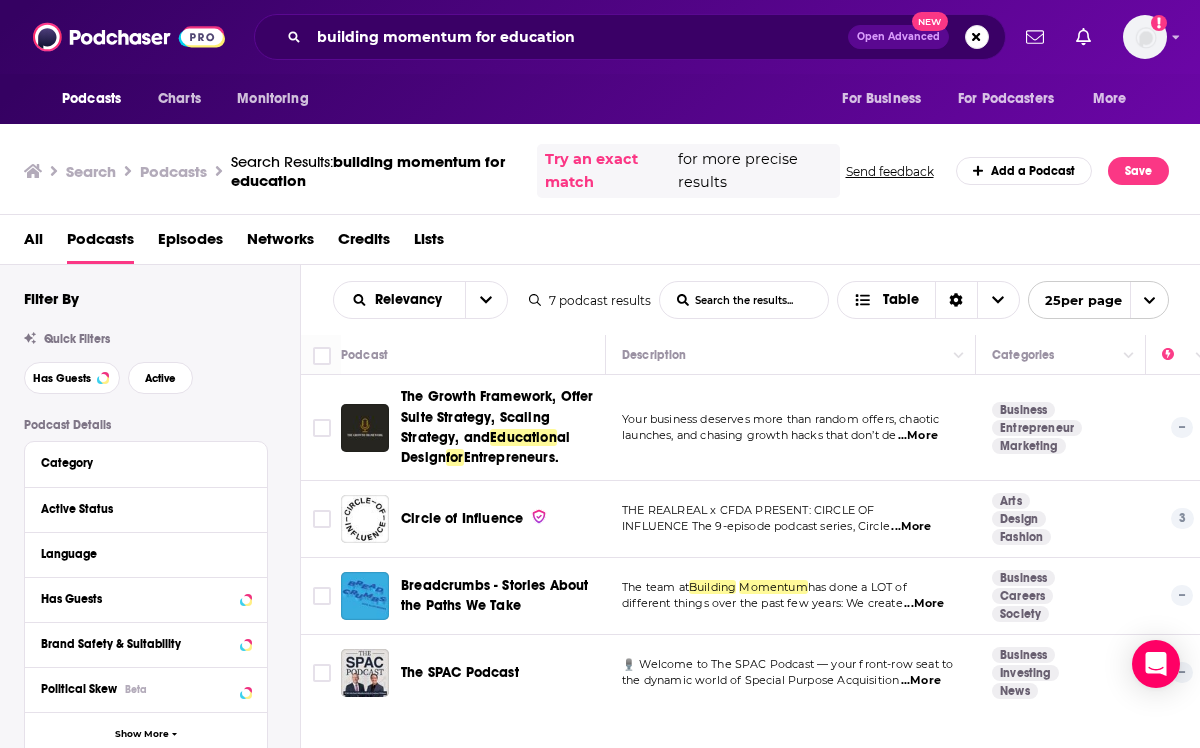 click on "Podcasts" at bounding box center [100, 243] 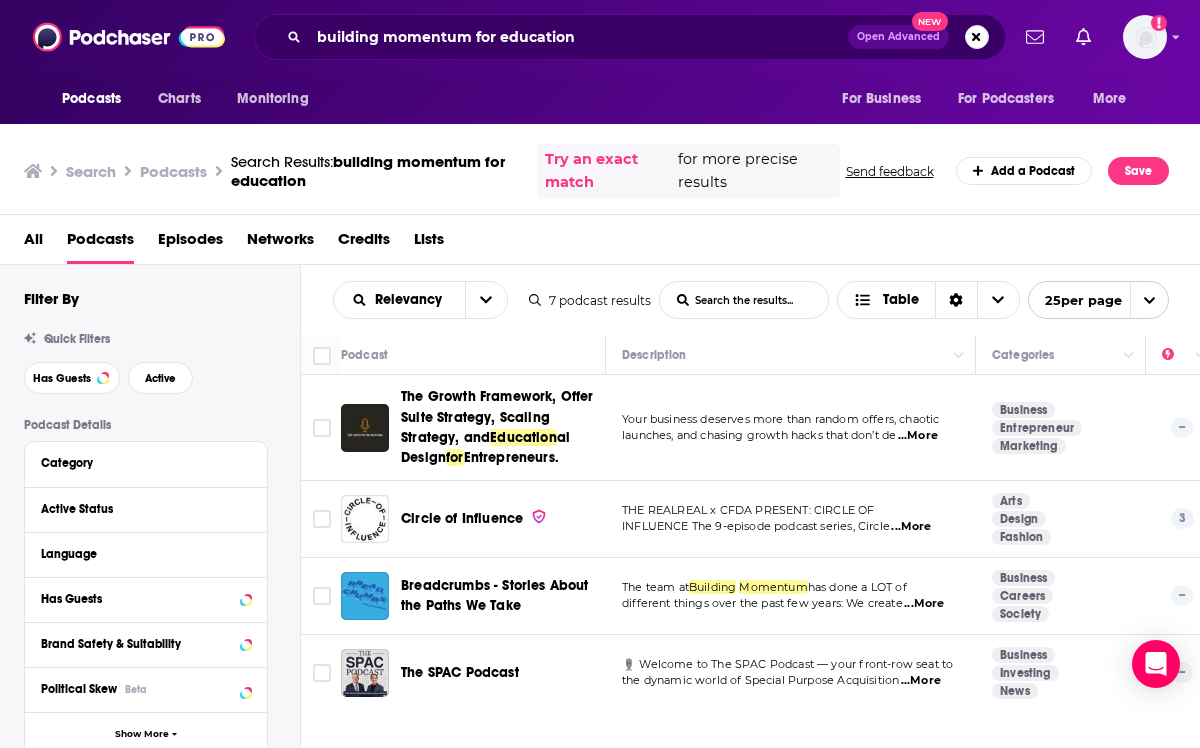 scroll, scrollTop: 0, scrollLeft: 0, axis: both 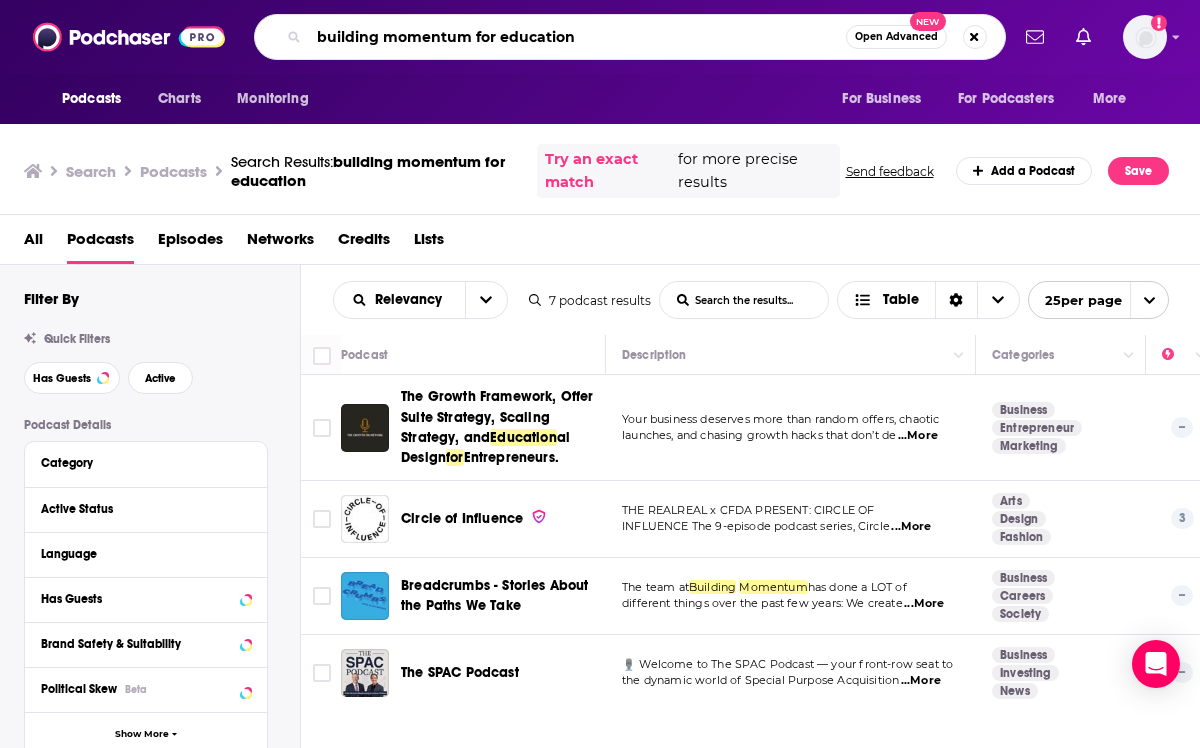 drag, startPoint x: 611, startPoint y: 42, endPoint x: 351, endPoint y: 39, distance: 260.0173 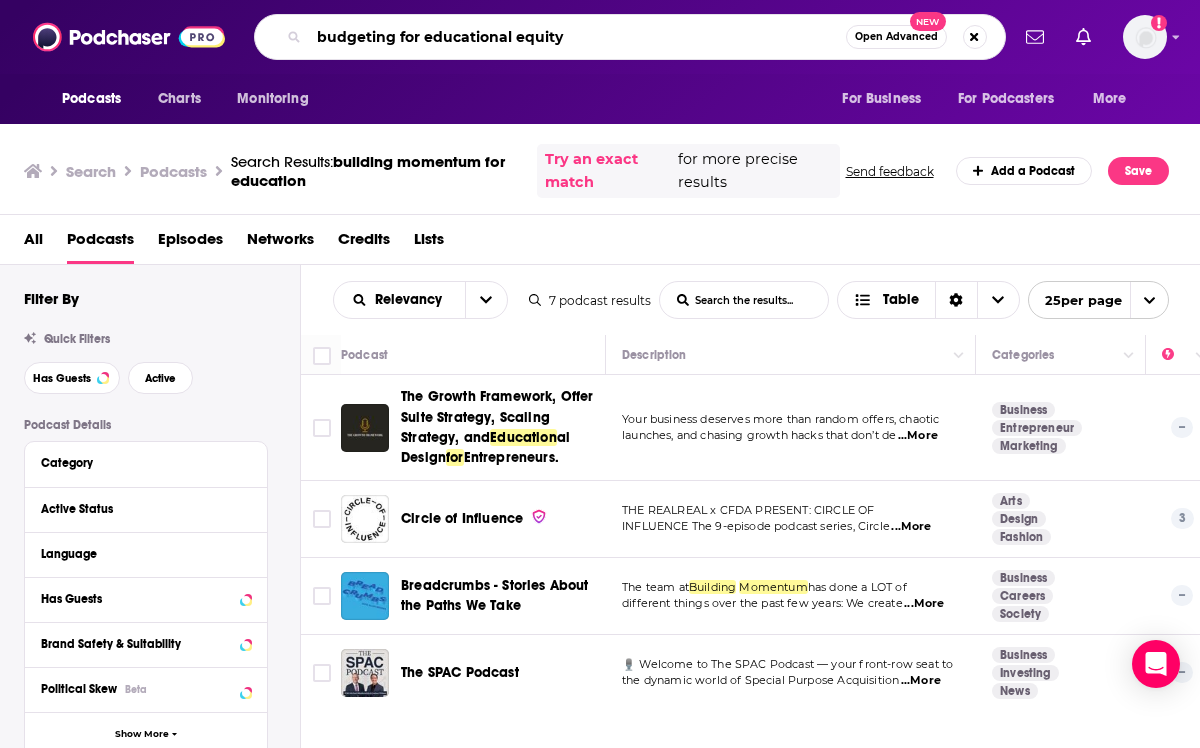 type on "budgeting for educational equity" 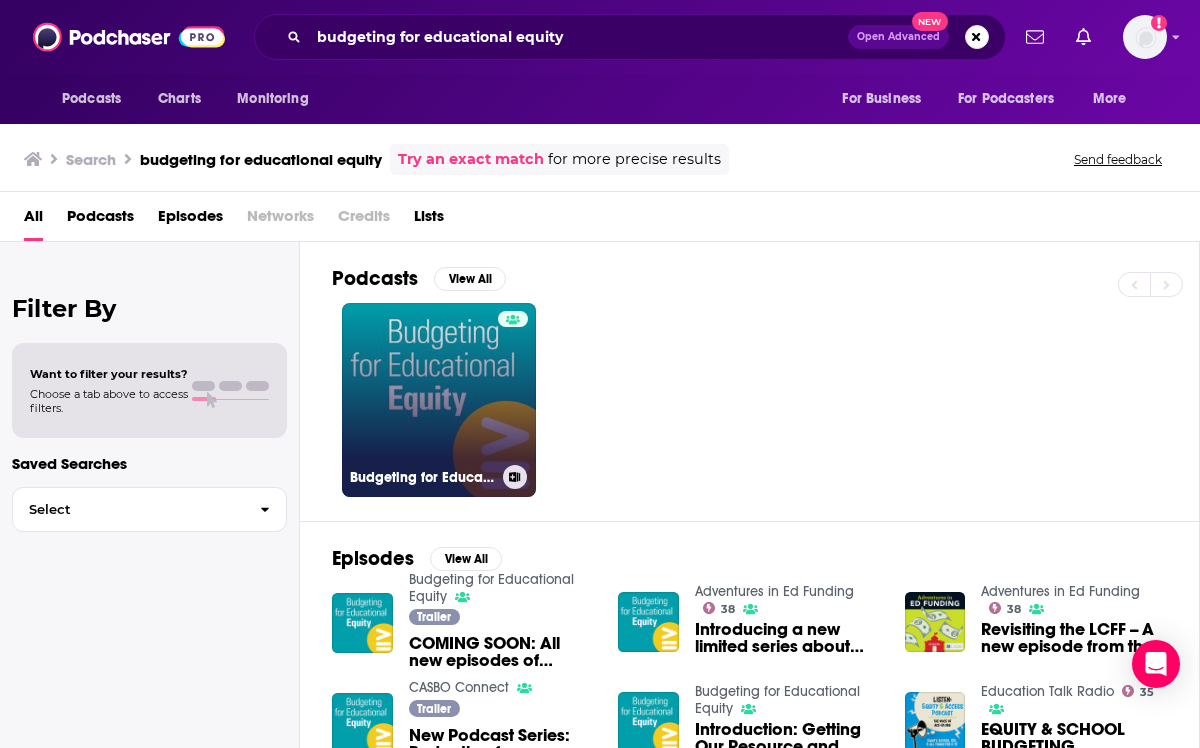 click on "Budgeting for Educational Equity" at bounding box center [439, 400] 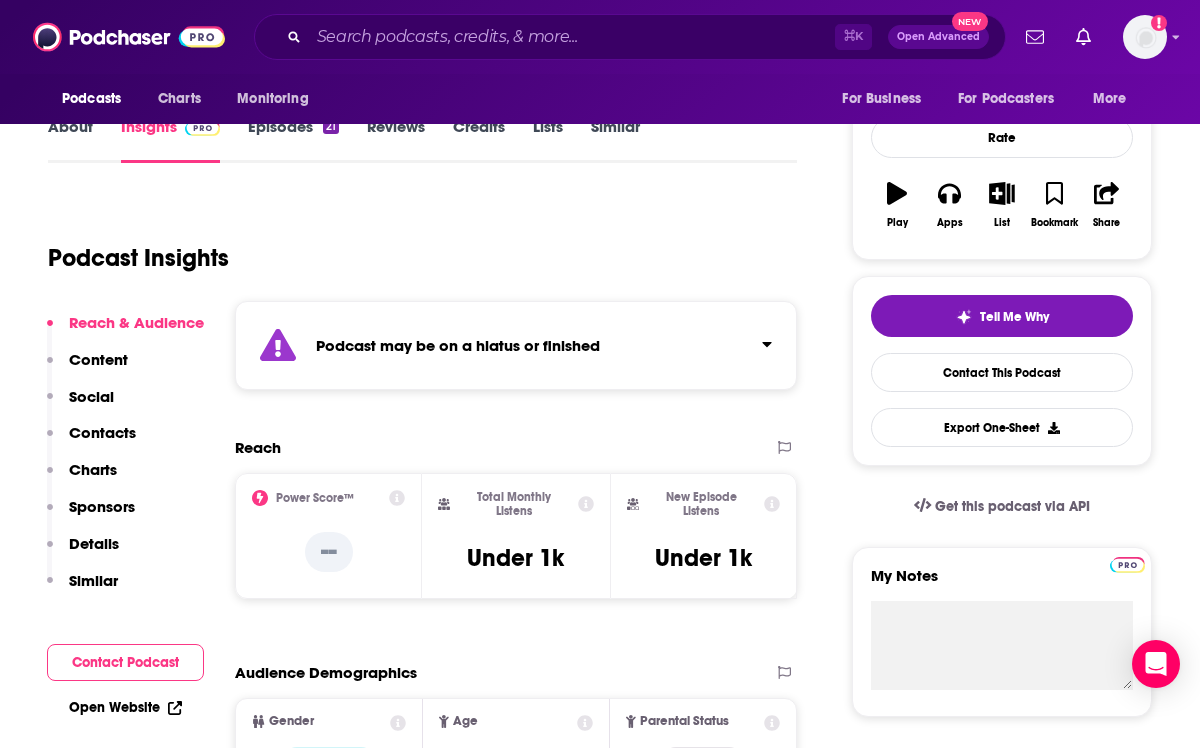 scroll, scrollTop: 263, scrollLeft: 0, axis: vertical 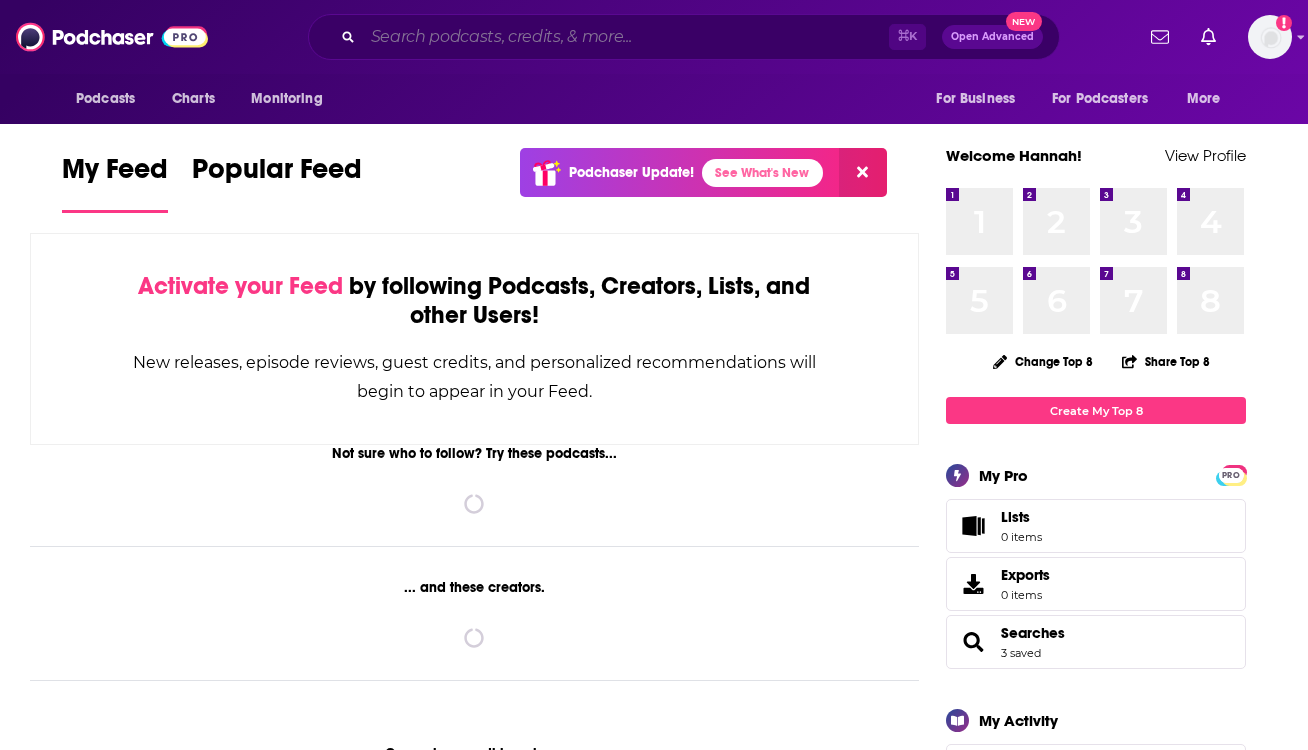 click at bounding box center [626, 37] 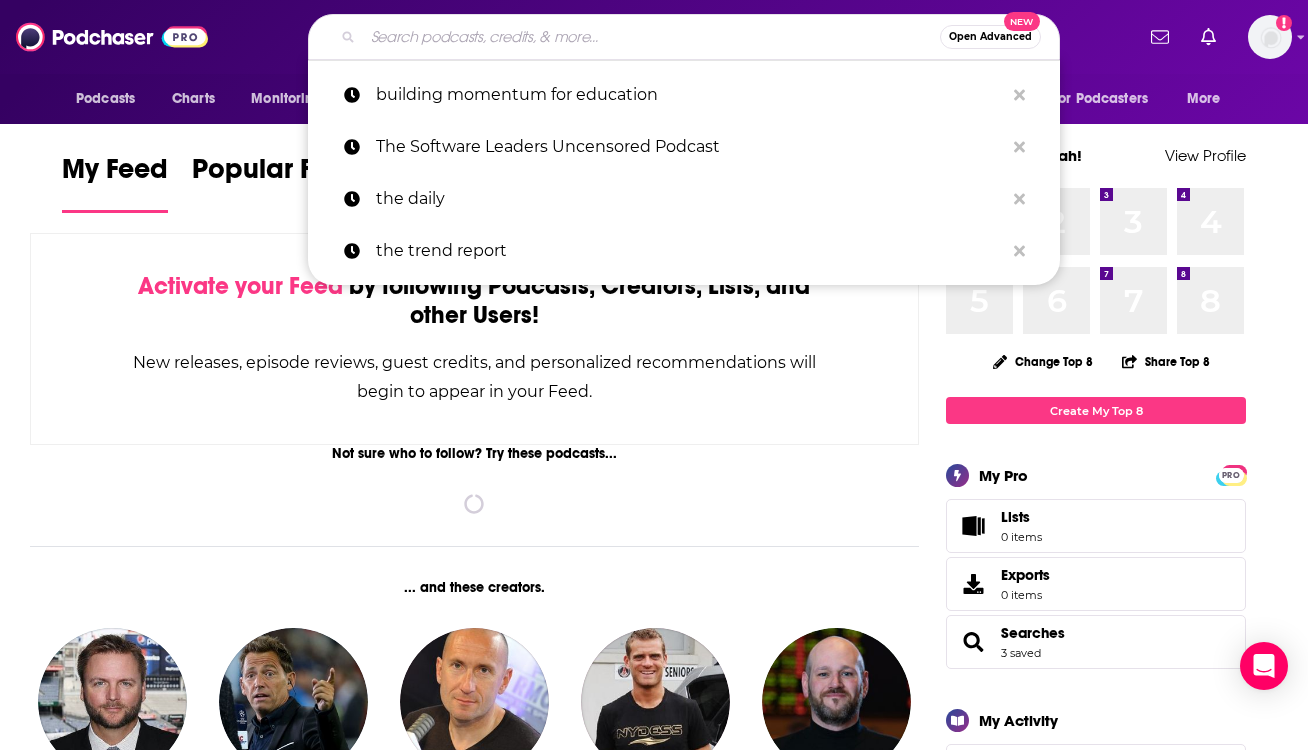 paste on "An Imperfect Leader: The Superintendents and Leadership Podcast" 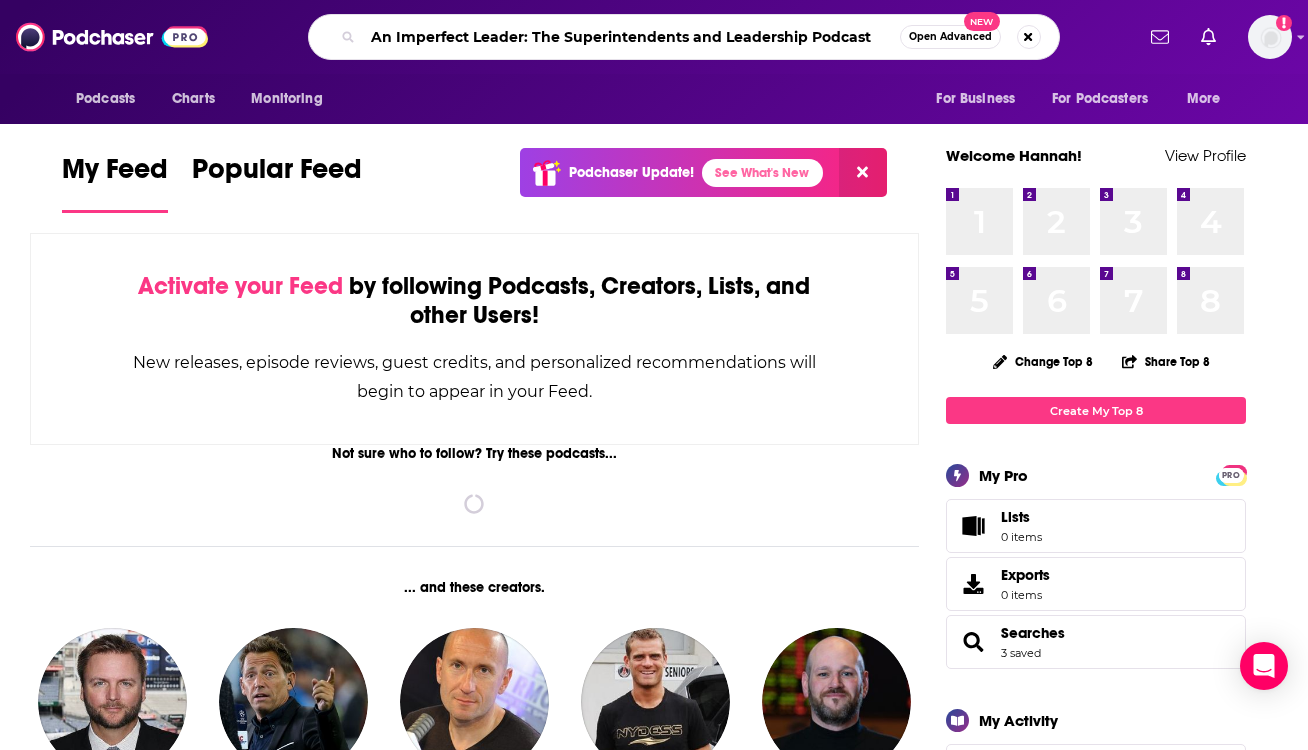 type on "An Imperfect Leader: The Superintendents and Leadership Podcast" 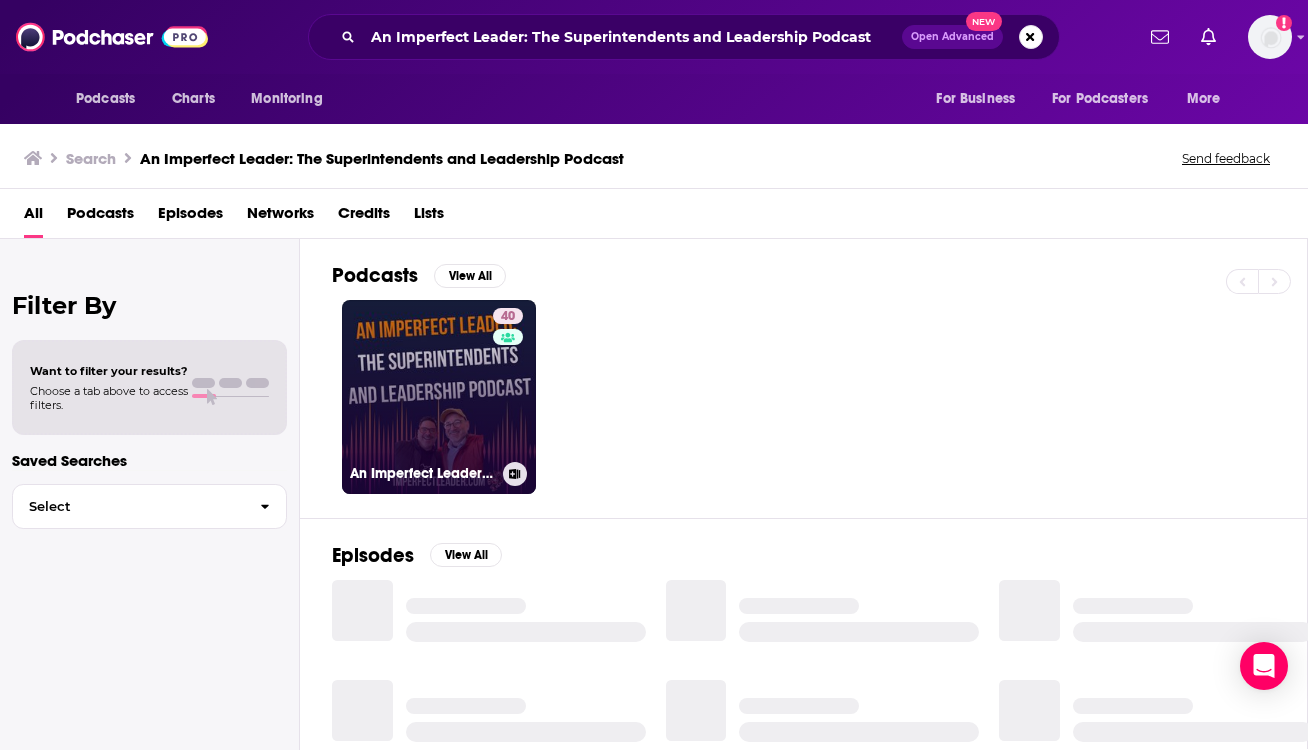 click on "40 An Imperfect Leader: The Superintendents and Leadership Podcast" at bounding box center (439, 397) 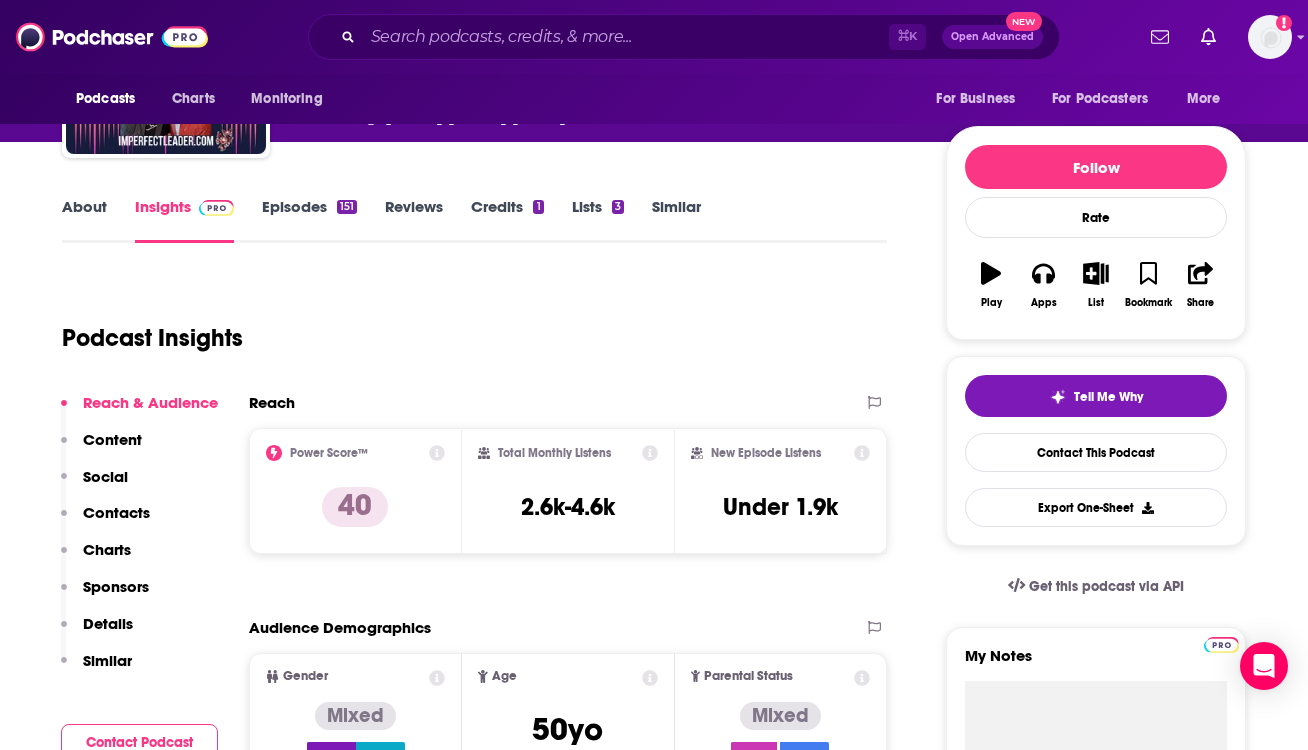 scroll, scrollTop: 186, scrollLeft: 0, axis: vertical 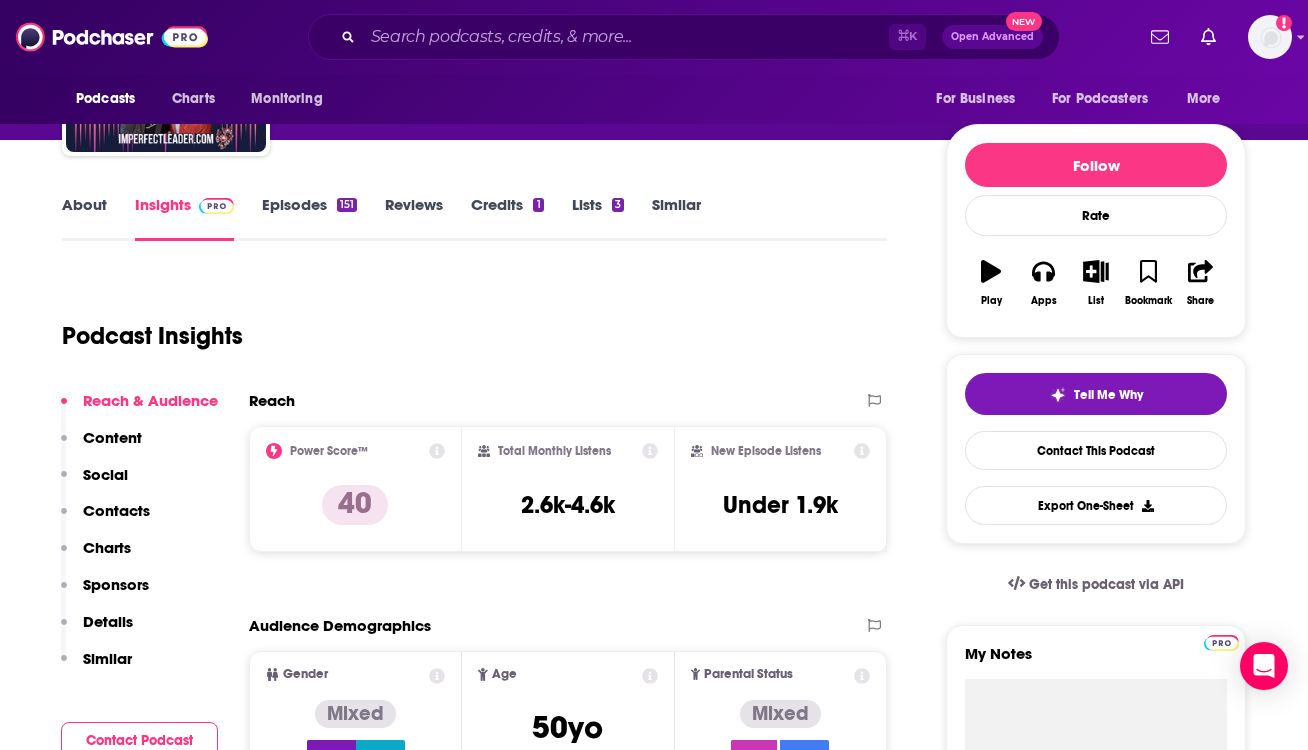 click on "Charts" at bounding box center [107, 547] 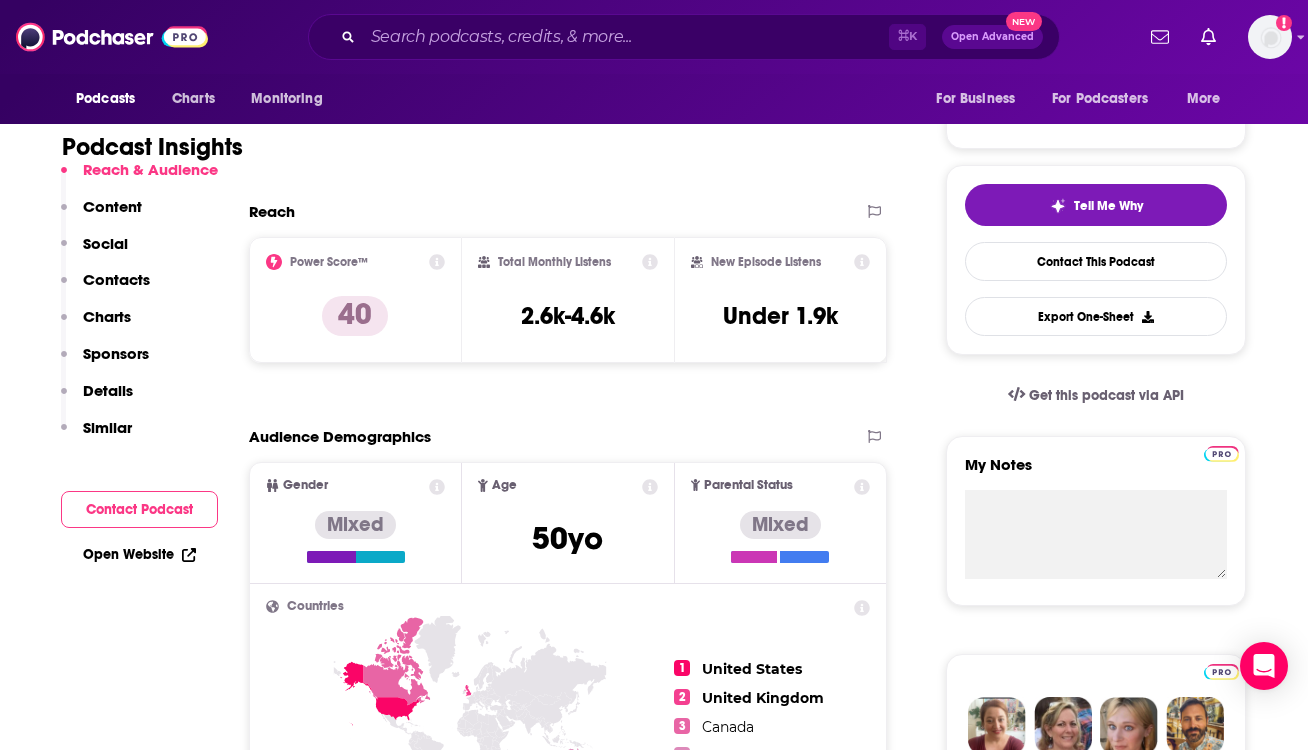 scroll, scrollTop: 391, scrollLeft: 0, axis: vertical 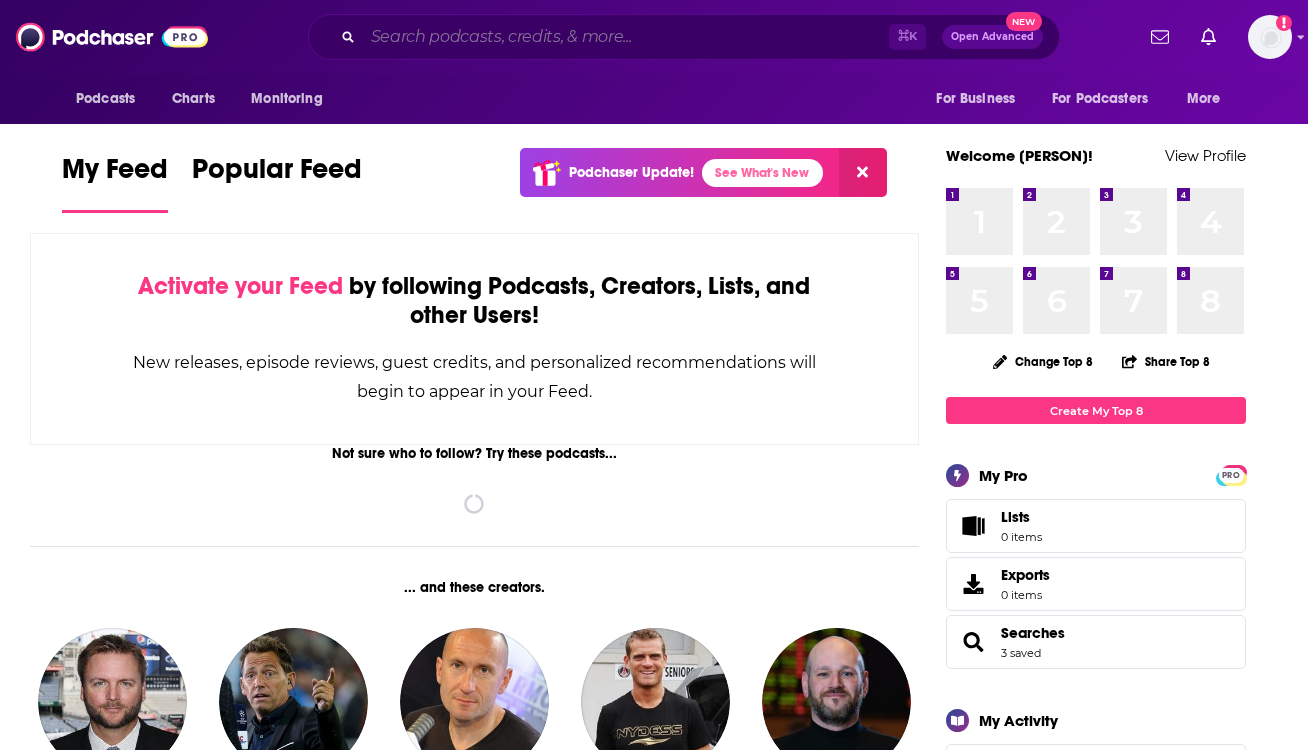 click at bounding box center (626, 37) 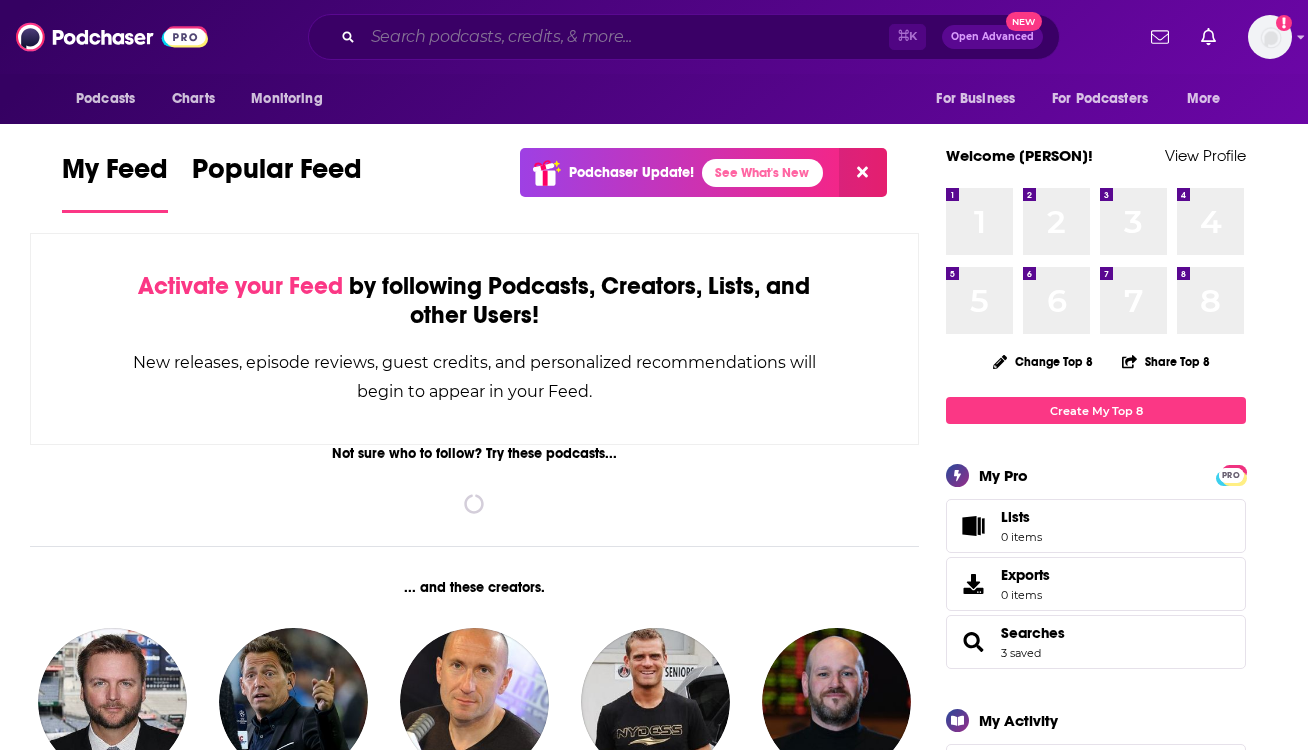 scroll, scrollTop: 0, scrollLeft: 0, axis: both 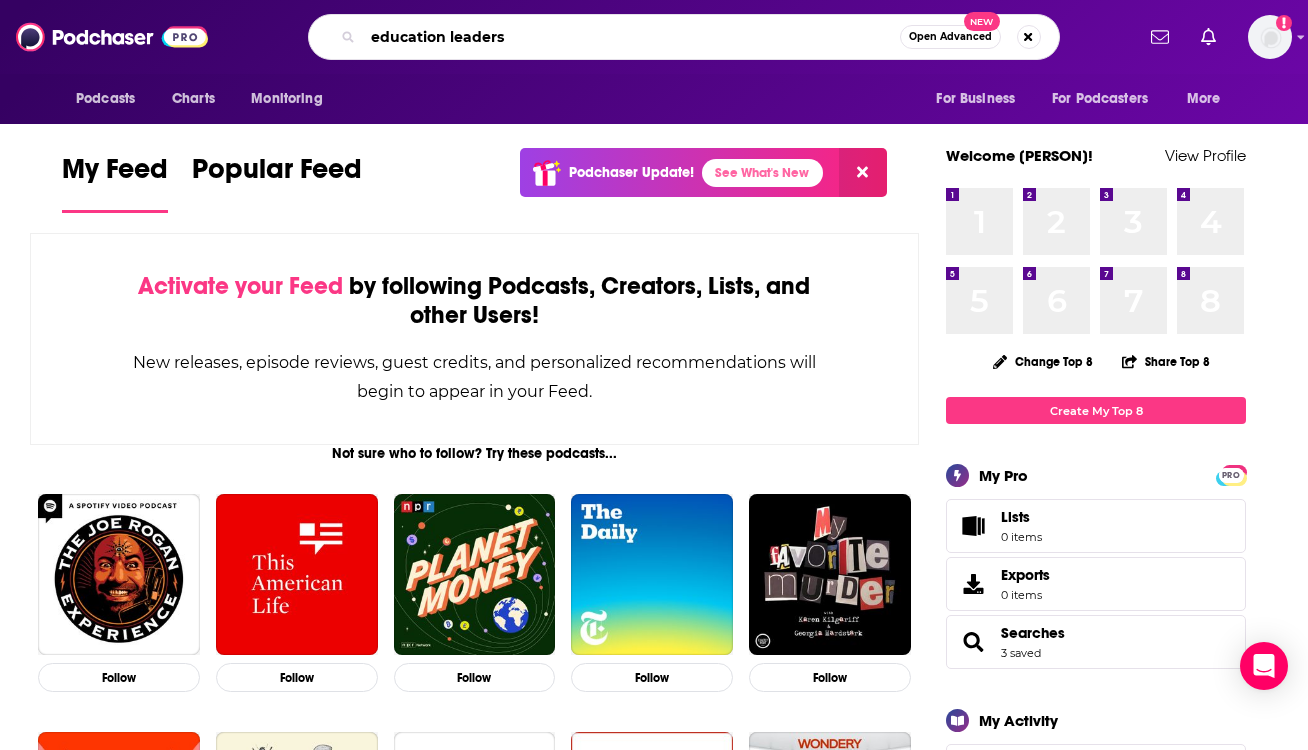 type on "education leaders" 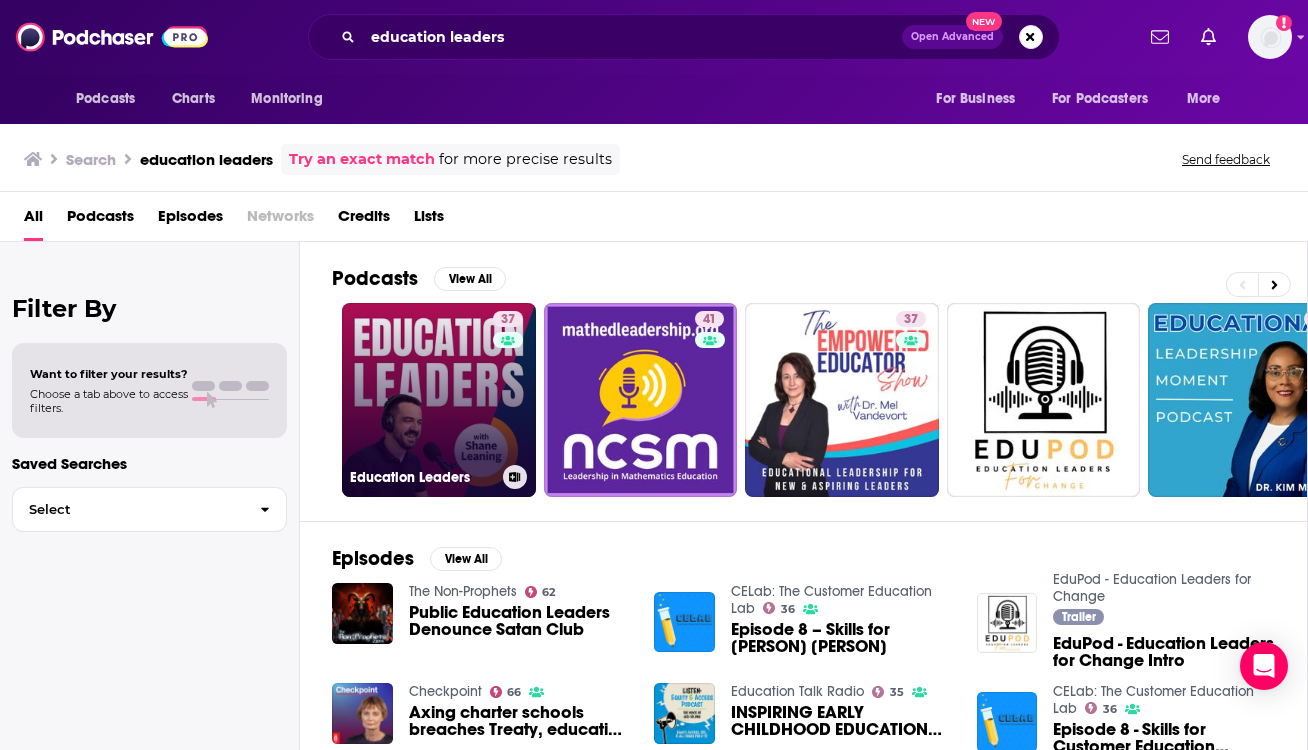 click on "37 Education Leaders" at bounding box center [439, 400] 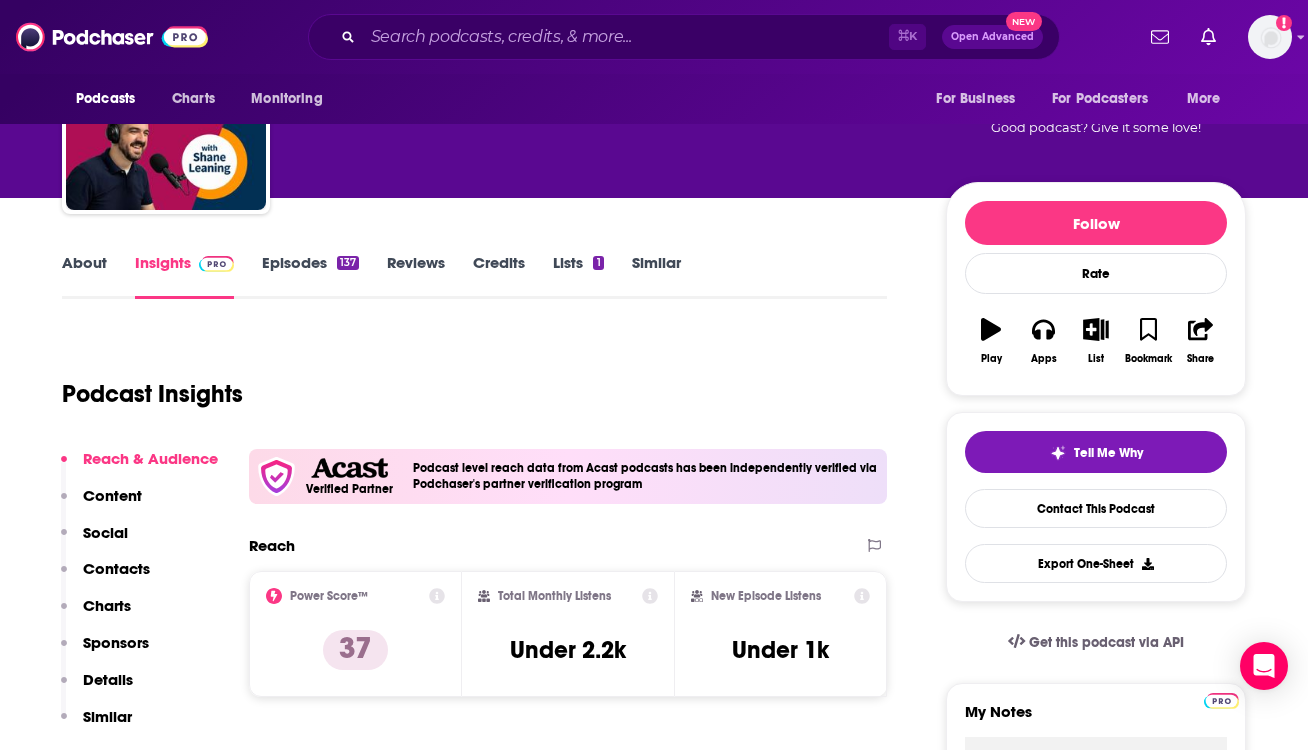 click on "Charts" at bounding box center [107, 605] 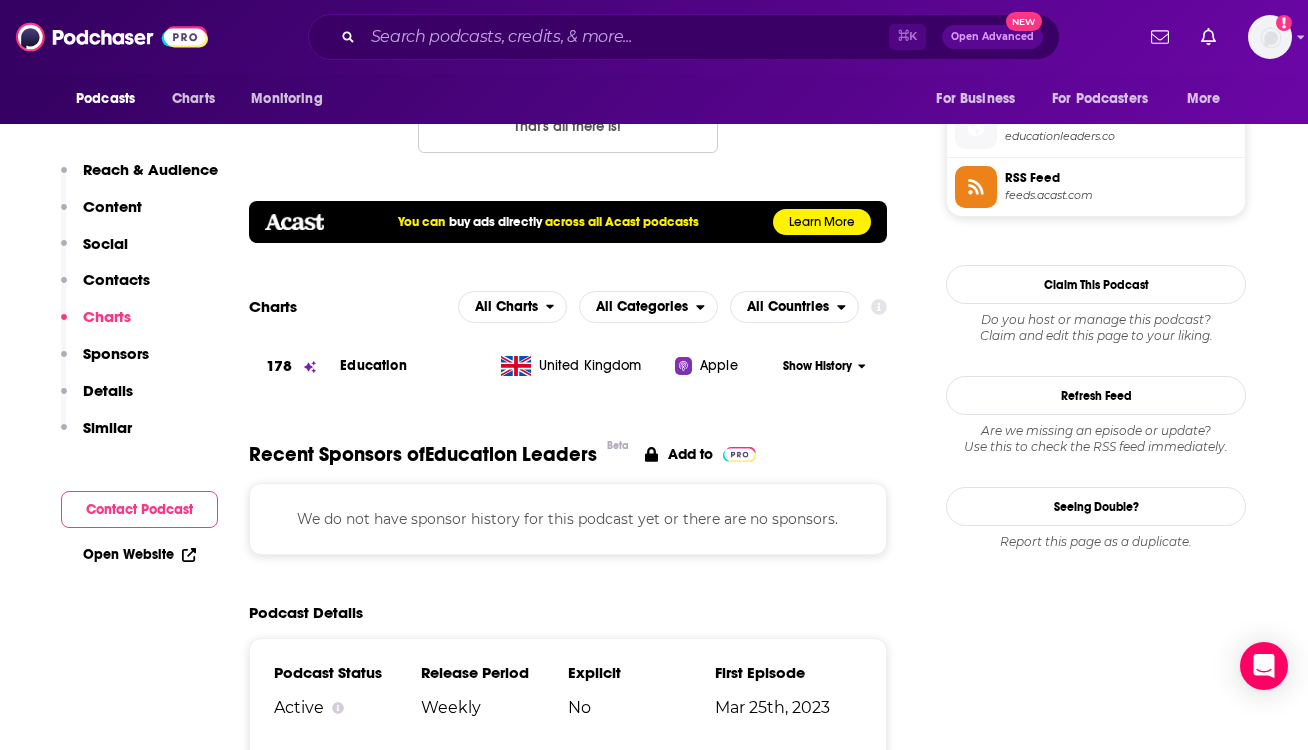 scroll, scrollTop: 1784, scrollLeft: 0, axis: vertical 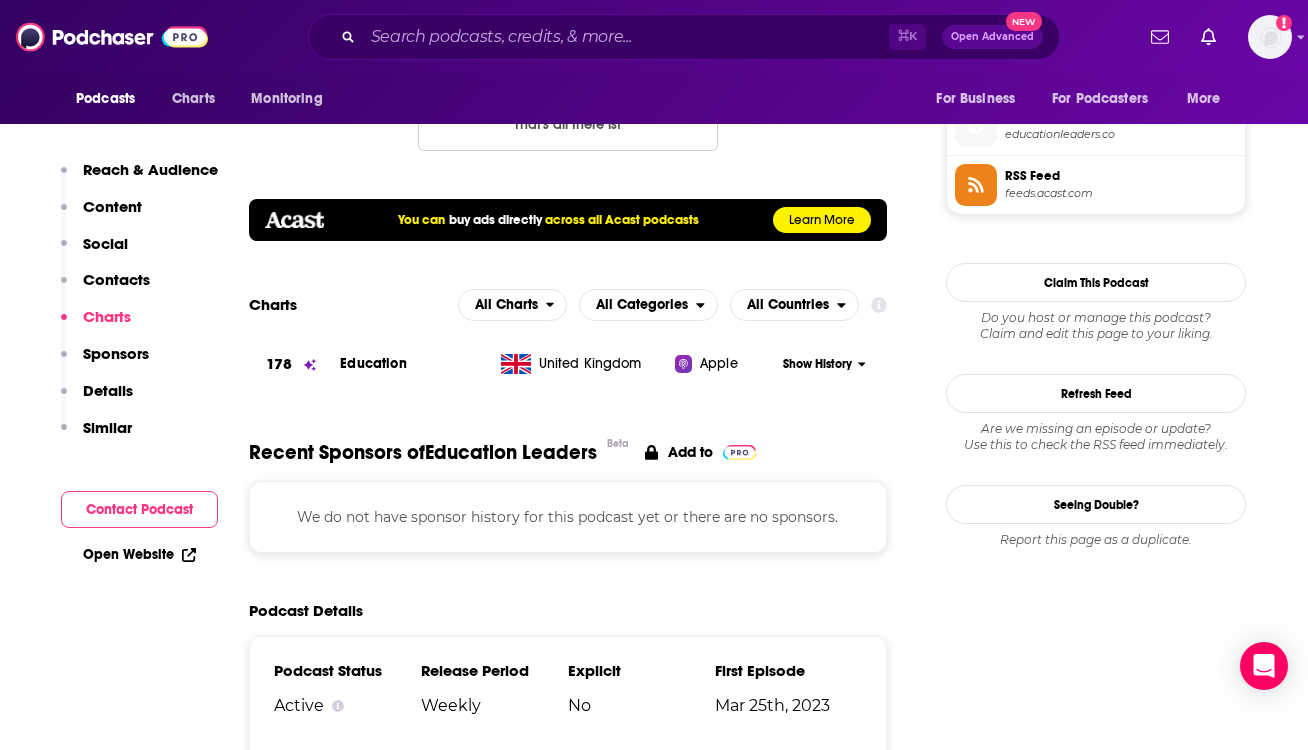 click on "Education" at bounding box center (373, 363) 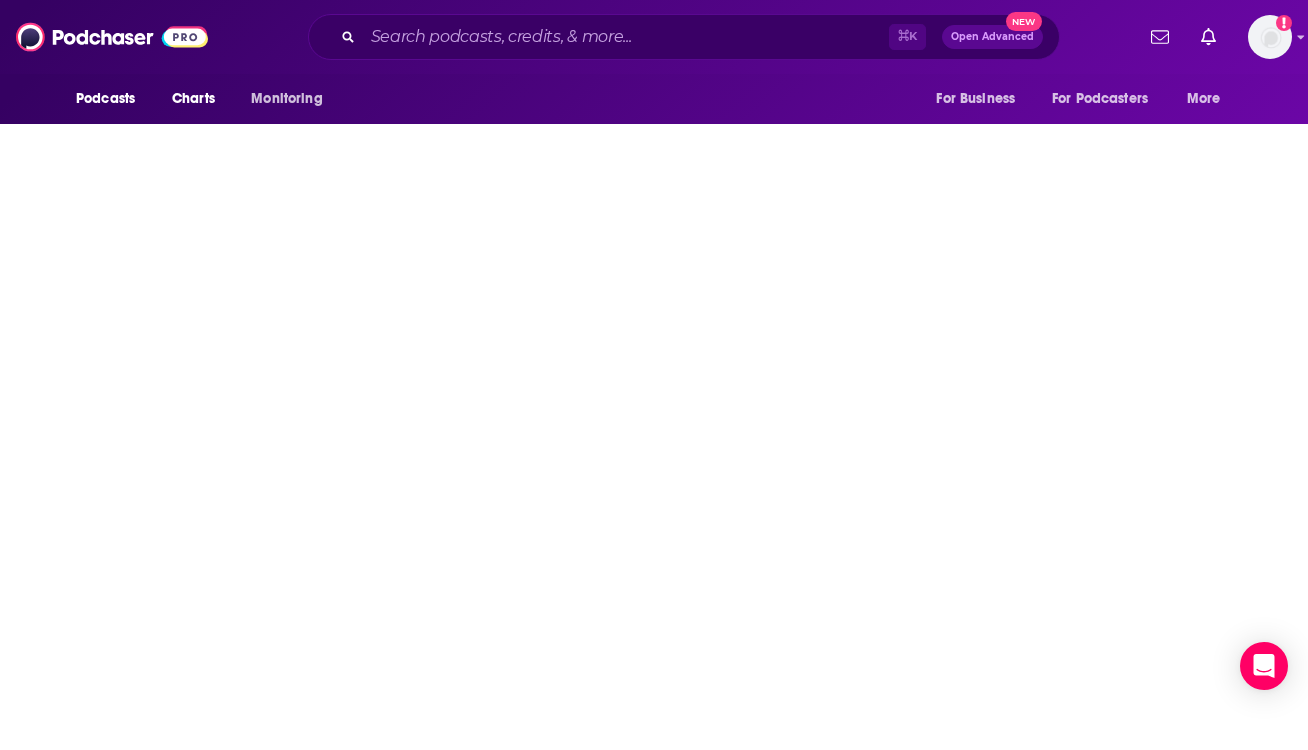 scroll, scrollTop: 0, scrollLeft: 0, axis: both 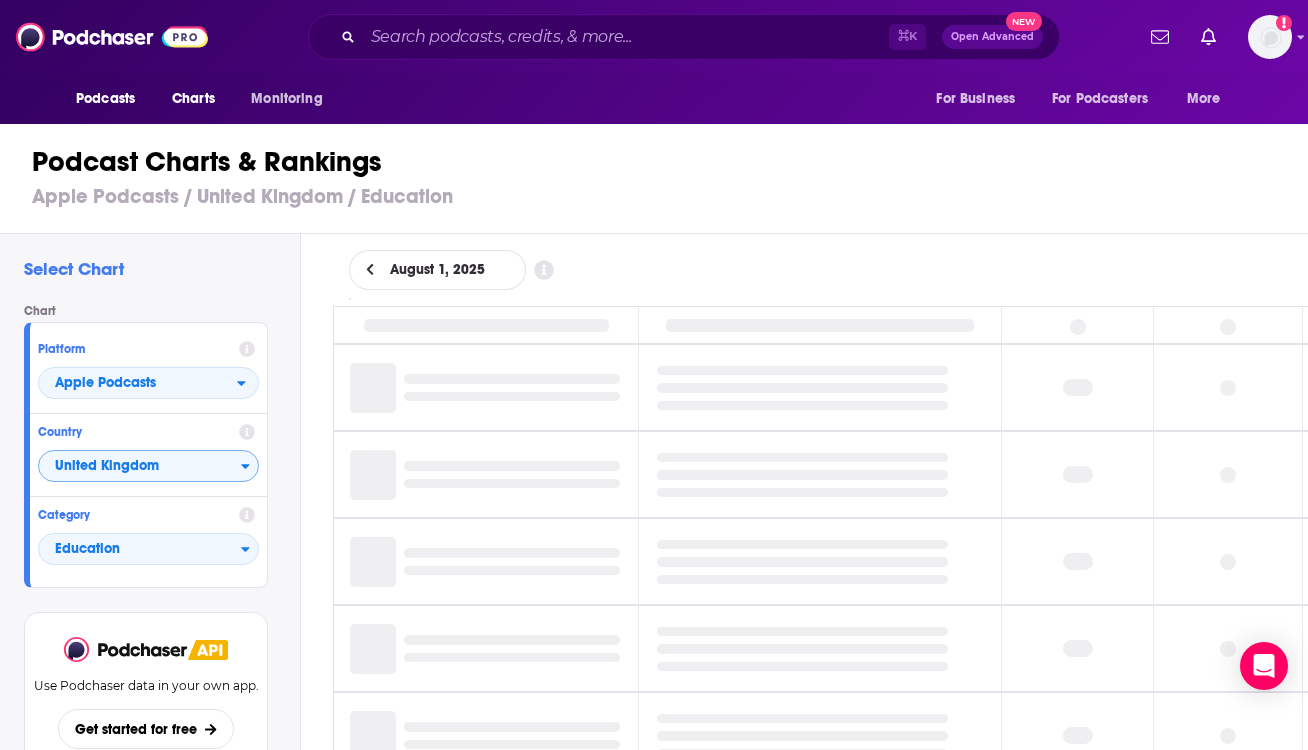 click on "United Kingdom" at bounding box center [140, 467] 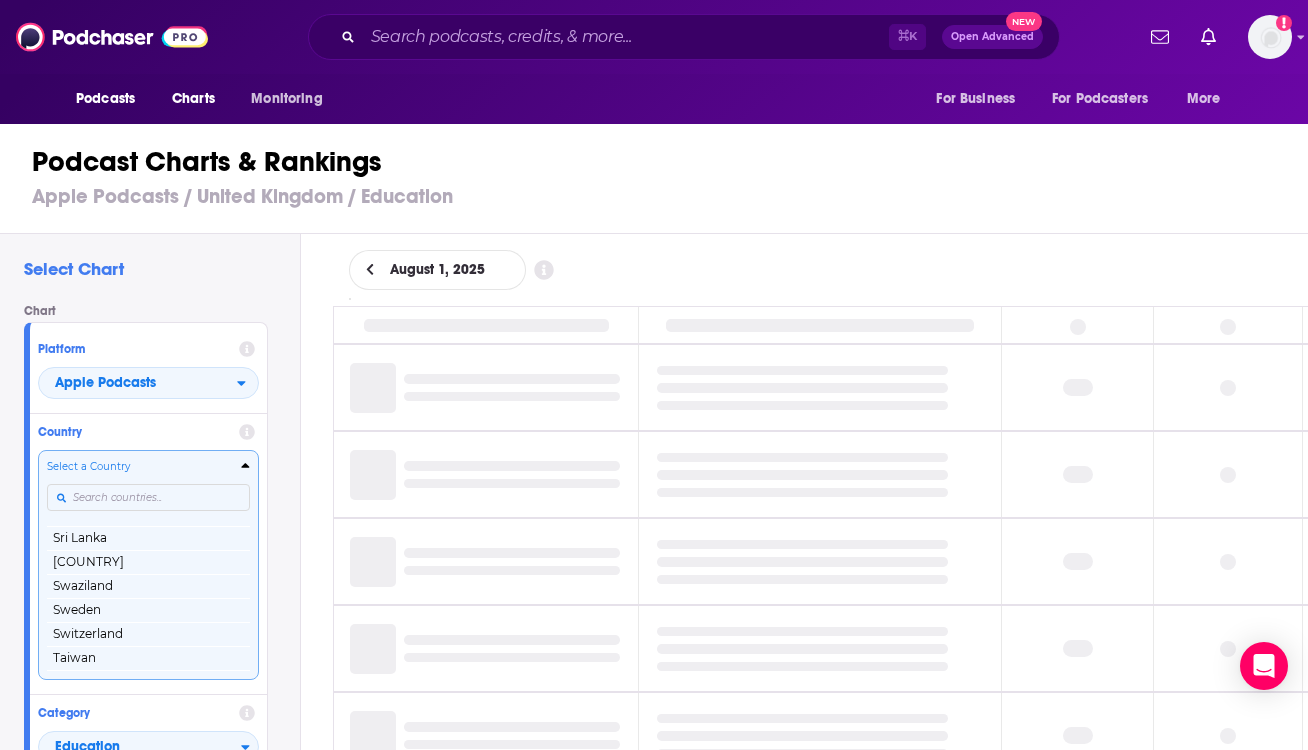scroll, scrollTop: 3519, scrollLeft: 0, axis: vertical 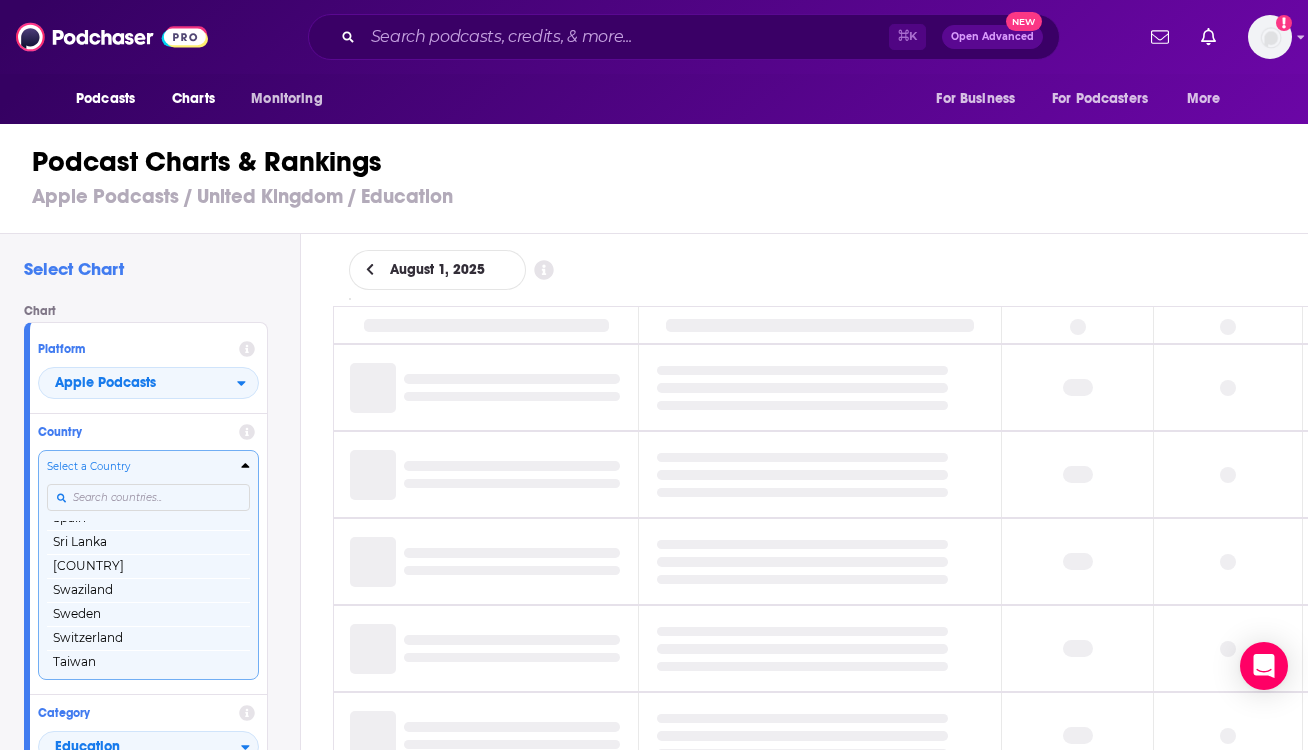 click at bounding box center [148, 497] 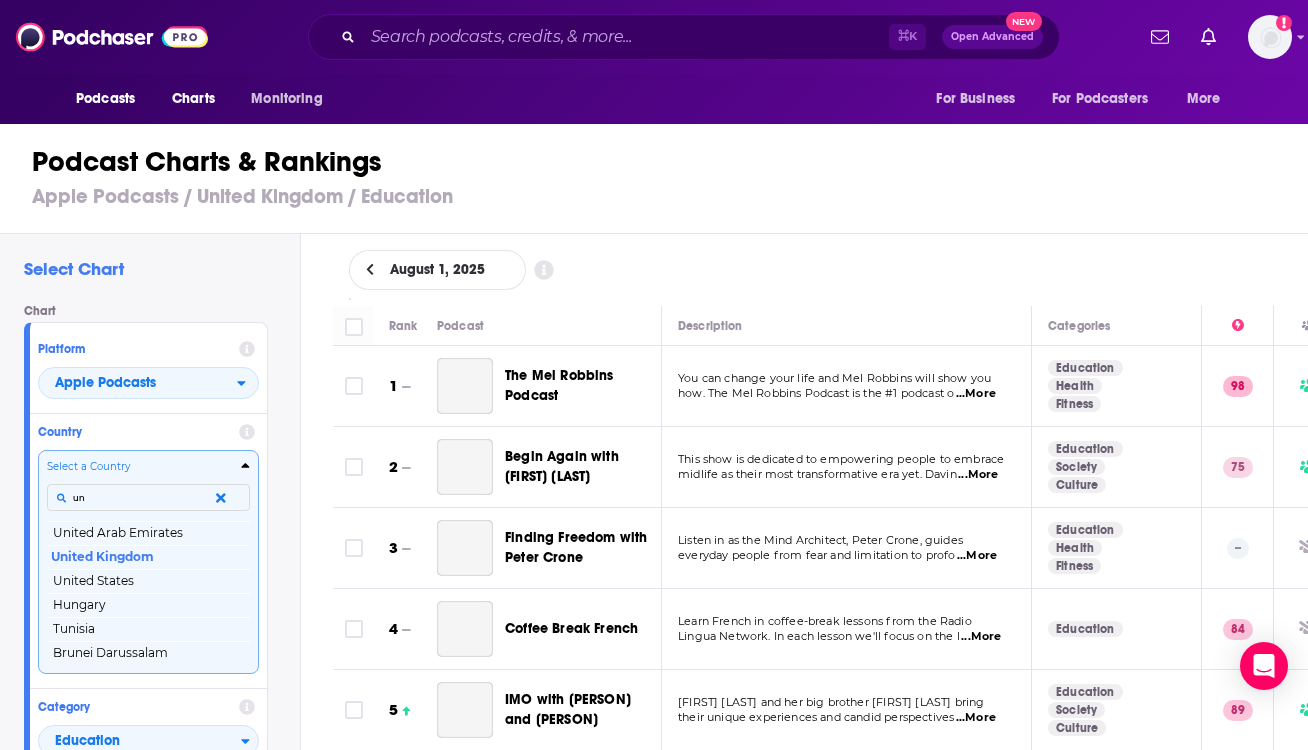 scroll, scrollTop: 0, scrollLeft: 0, axis: both 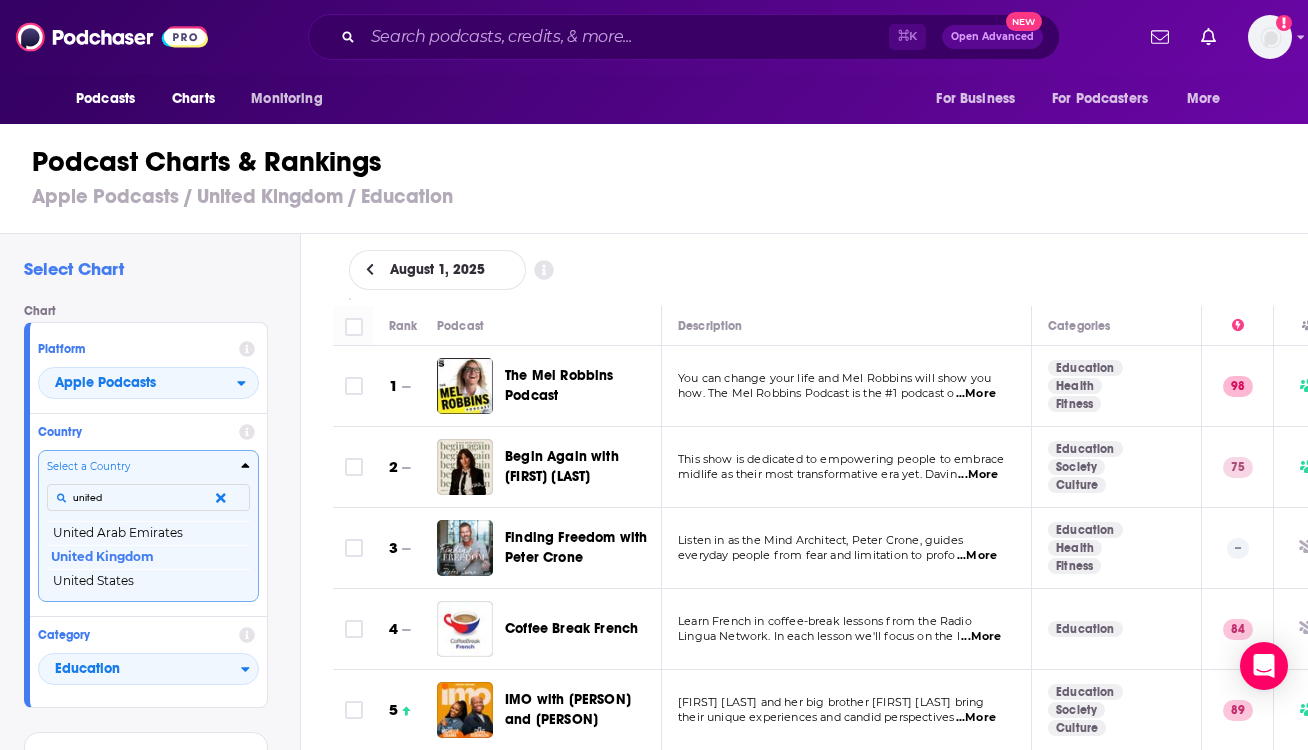 click on "Select a Country united United Arab Emirates United Kingdom United States" at bounding box center [148, 525] 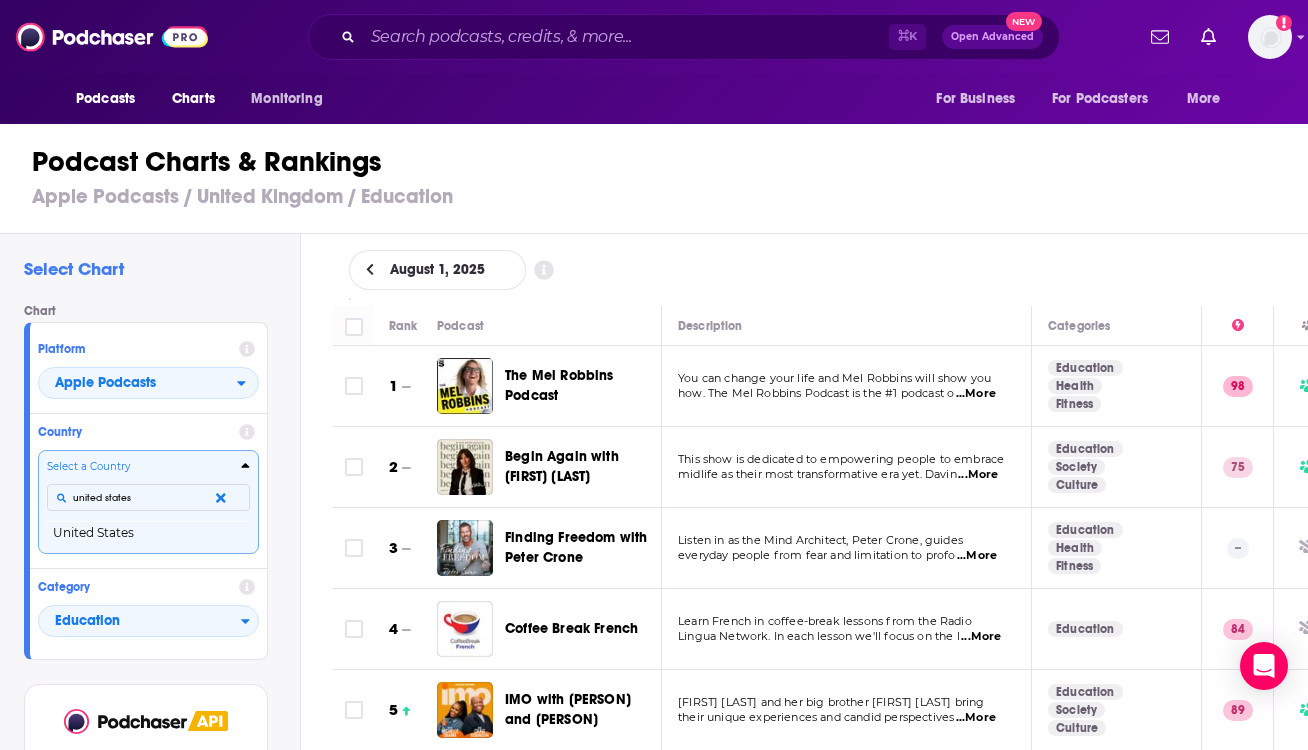 type on "united states" 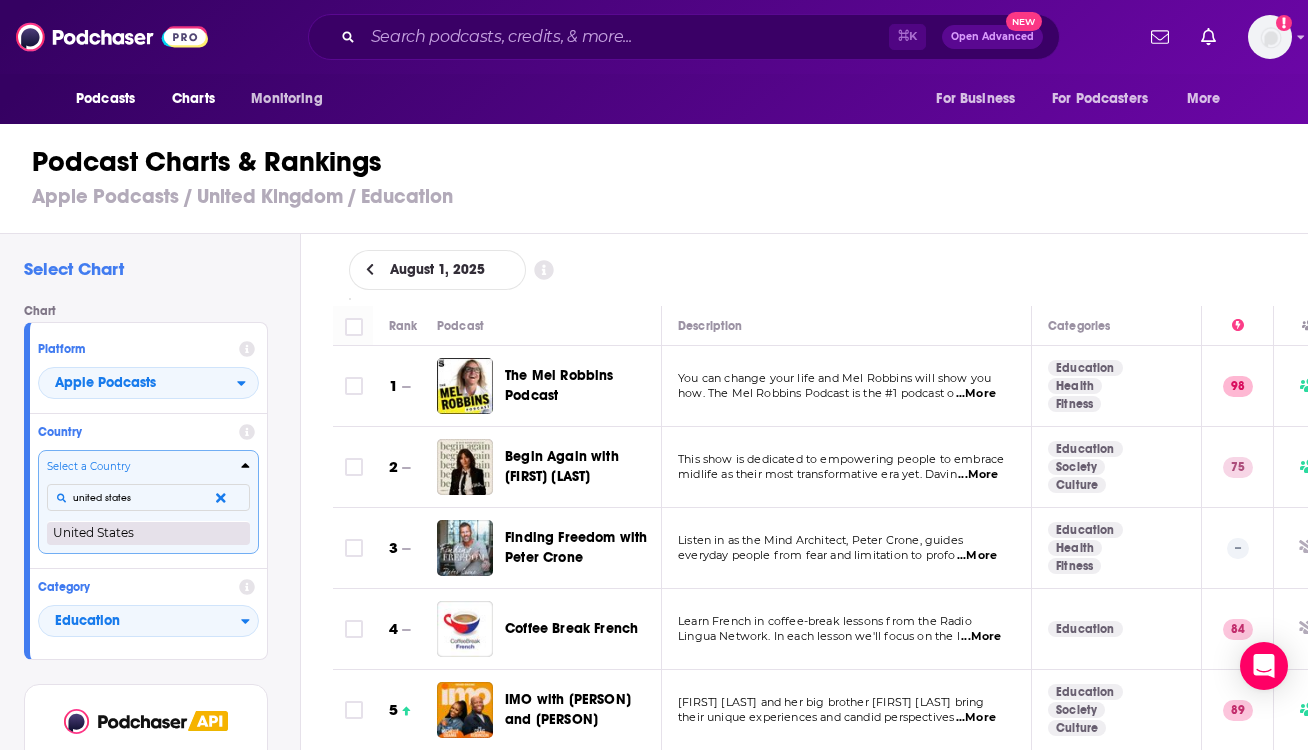 click on "United States" at bounding box center [148, 533] 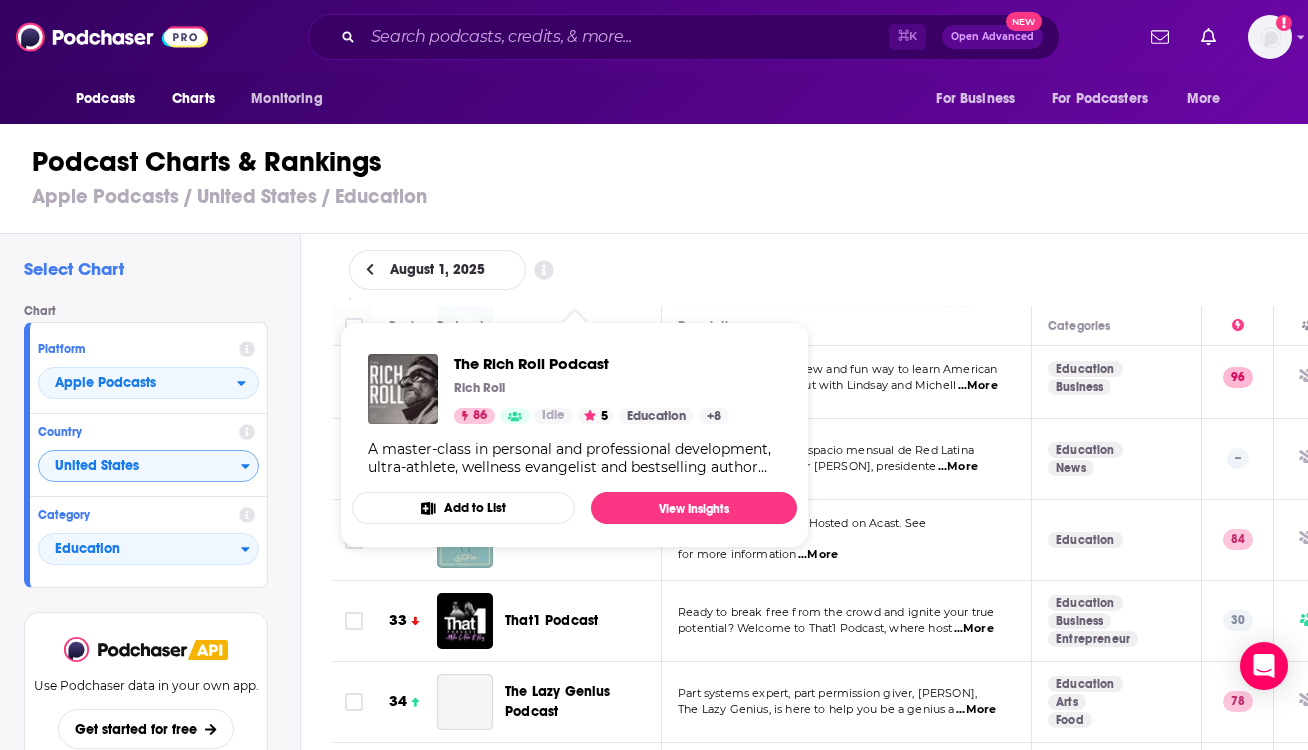 scroll, scrollTop: 3213, scrollLeft: 0, axis: vertical 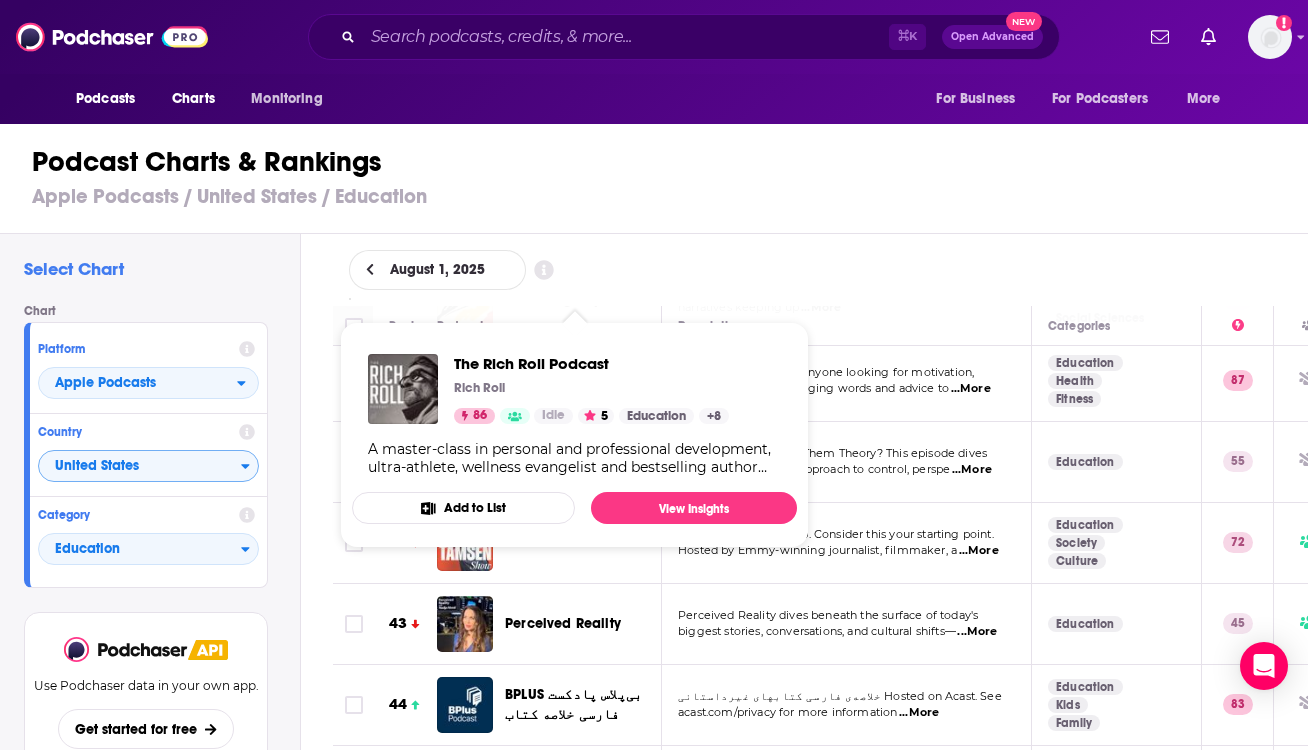click on "August 1, 2025" at bounding box center (821, 270) 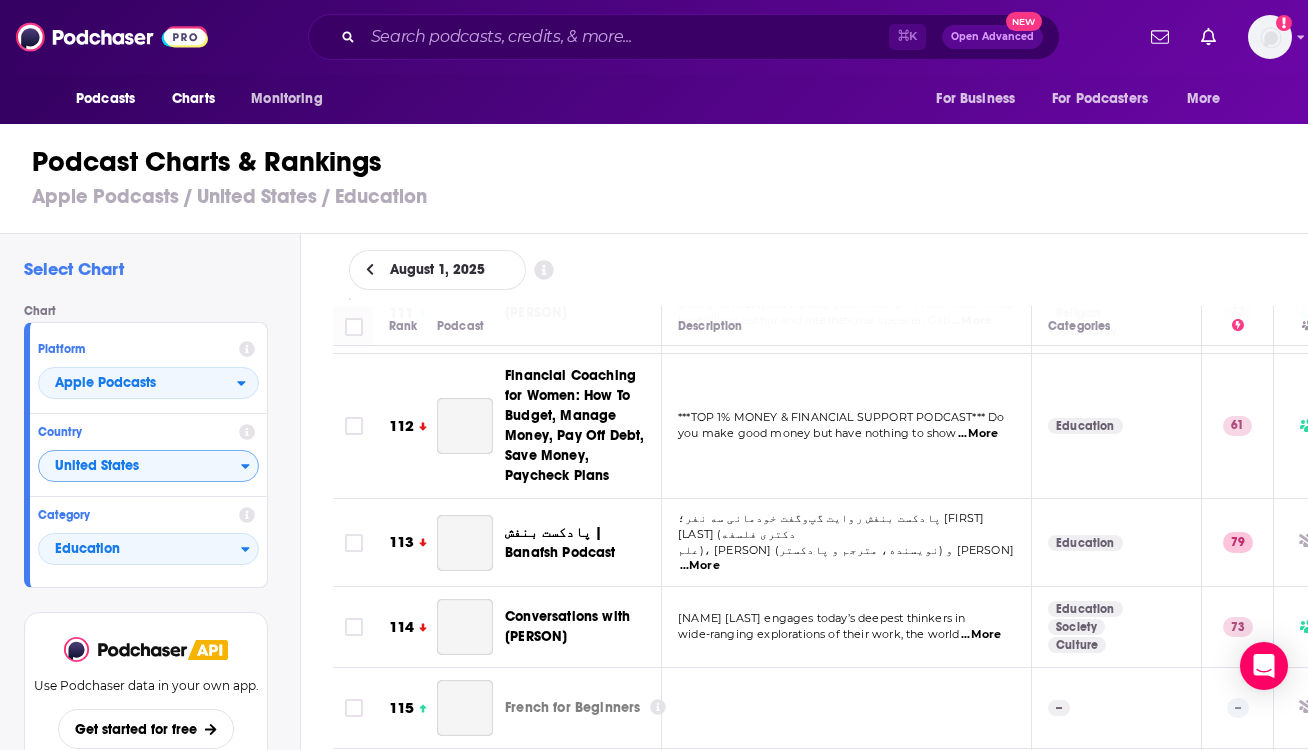 scroll, scrollTop: 9806, scrollLeft: 0, axis: vertical 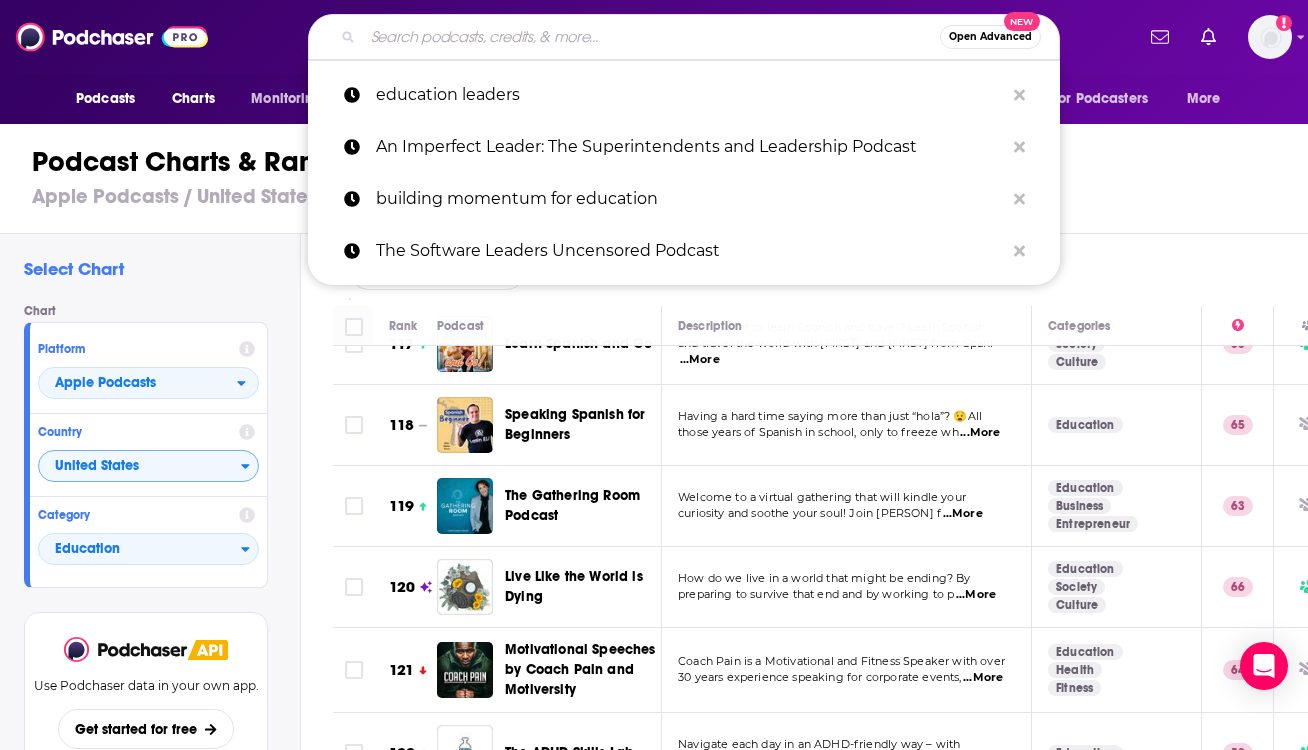 click at bounding box center [651, 37] 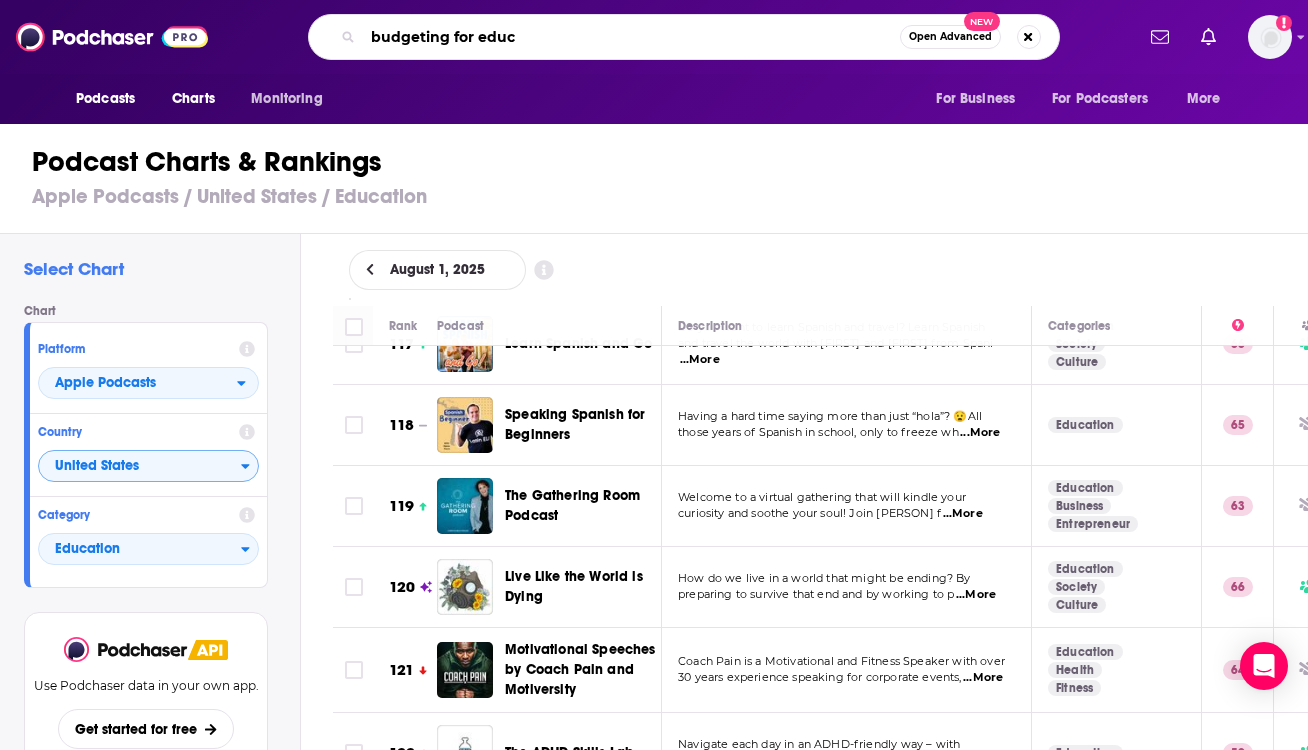 type on "budgeting for educ" 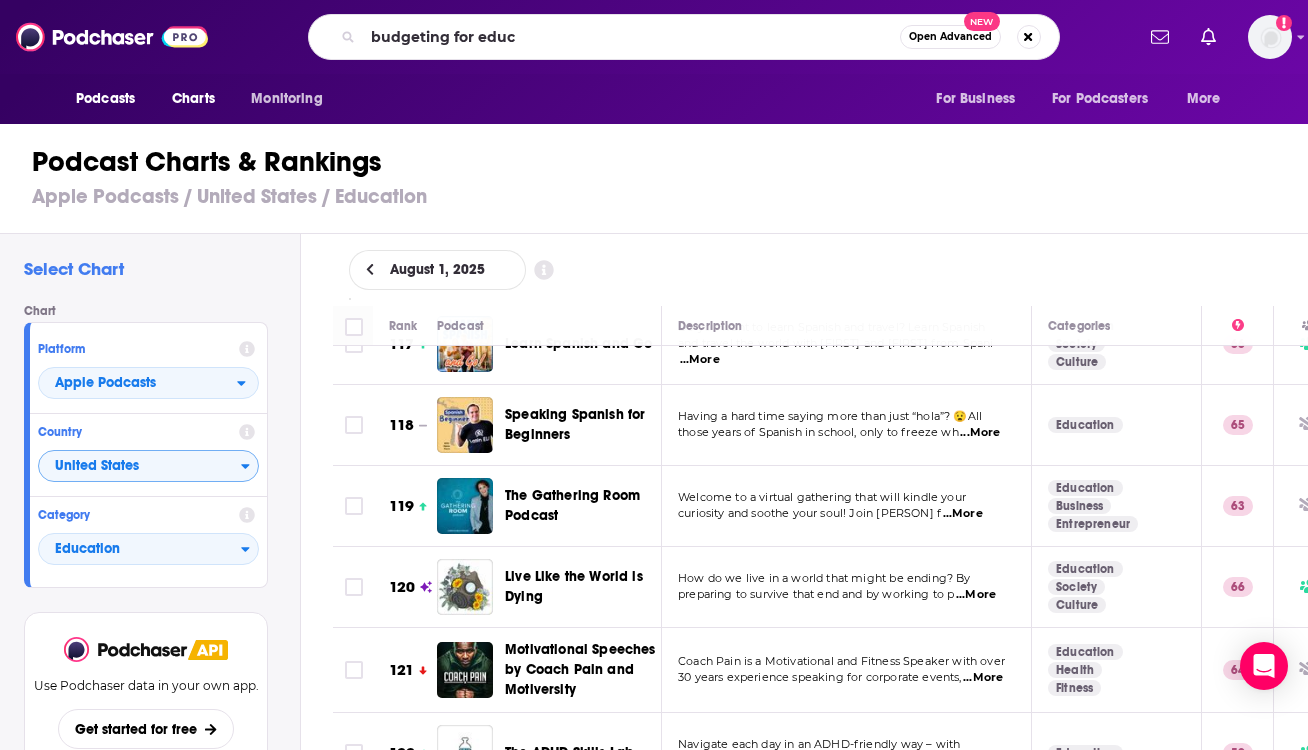 click on "Apple Podcasts / United States / Education" at bounding box center (662, 196) 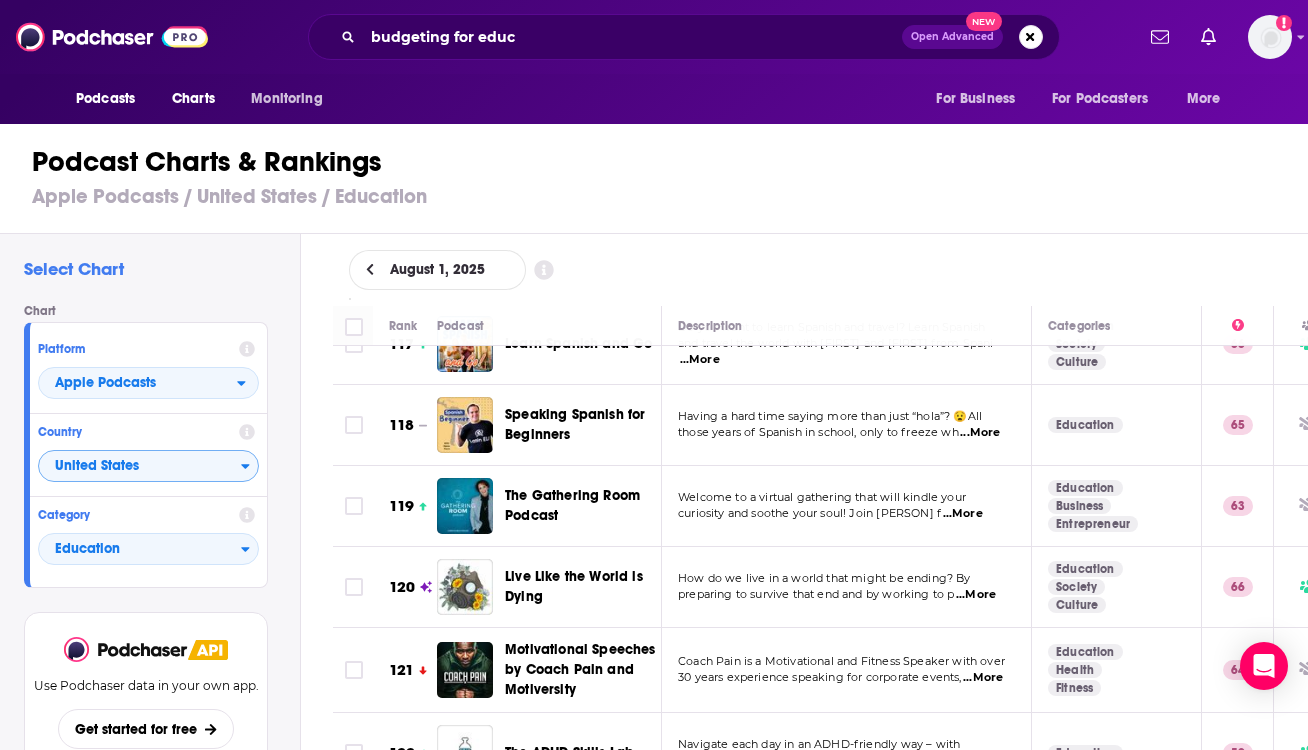scroll, scrollTop: 0, scrollLeft: 0, axis: both 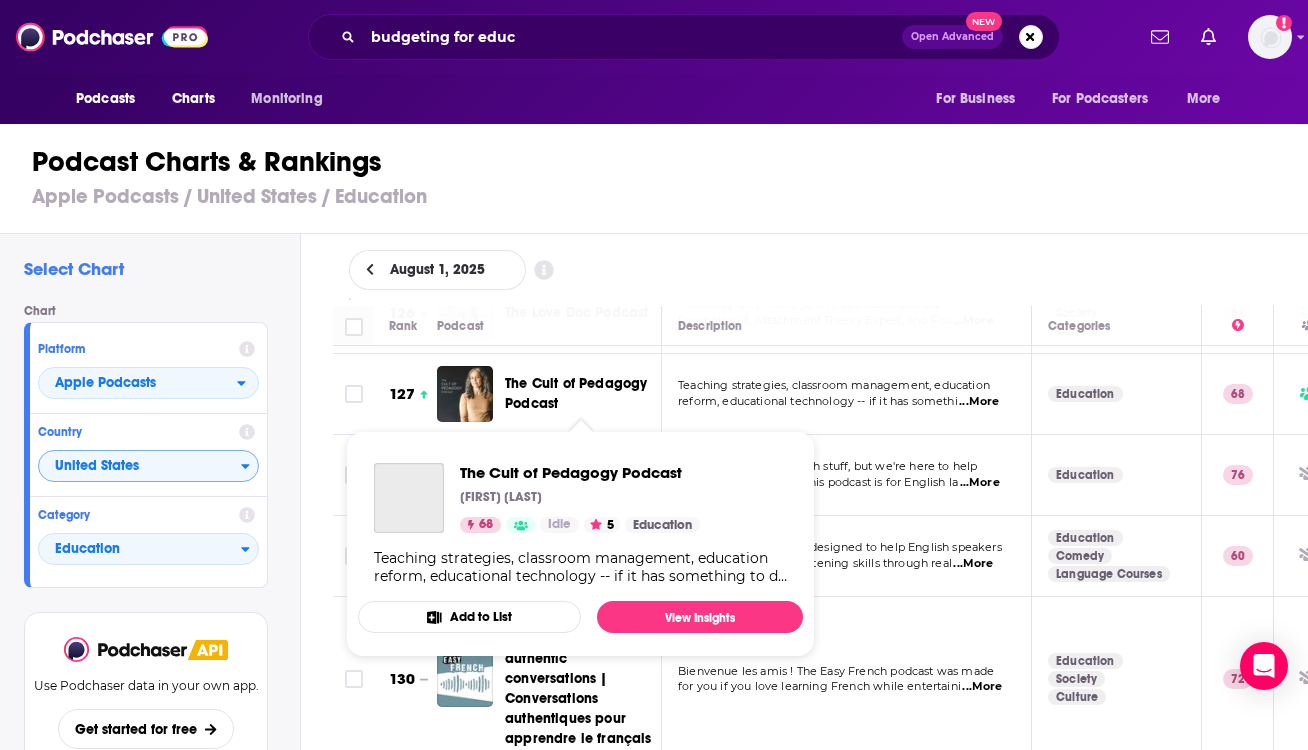 click on "The Cult of Pedagogy Podcast" at bounding box center [576, 393] 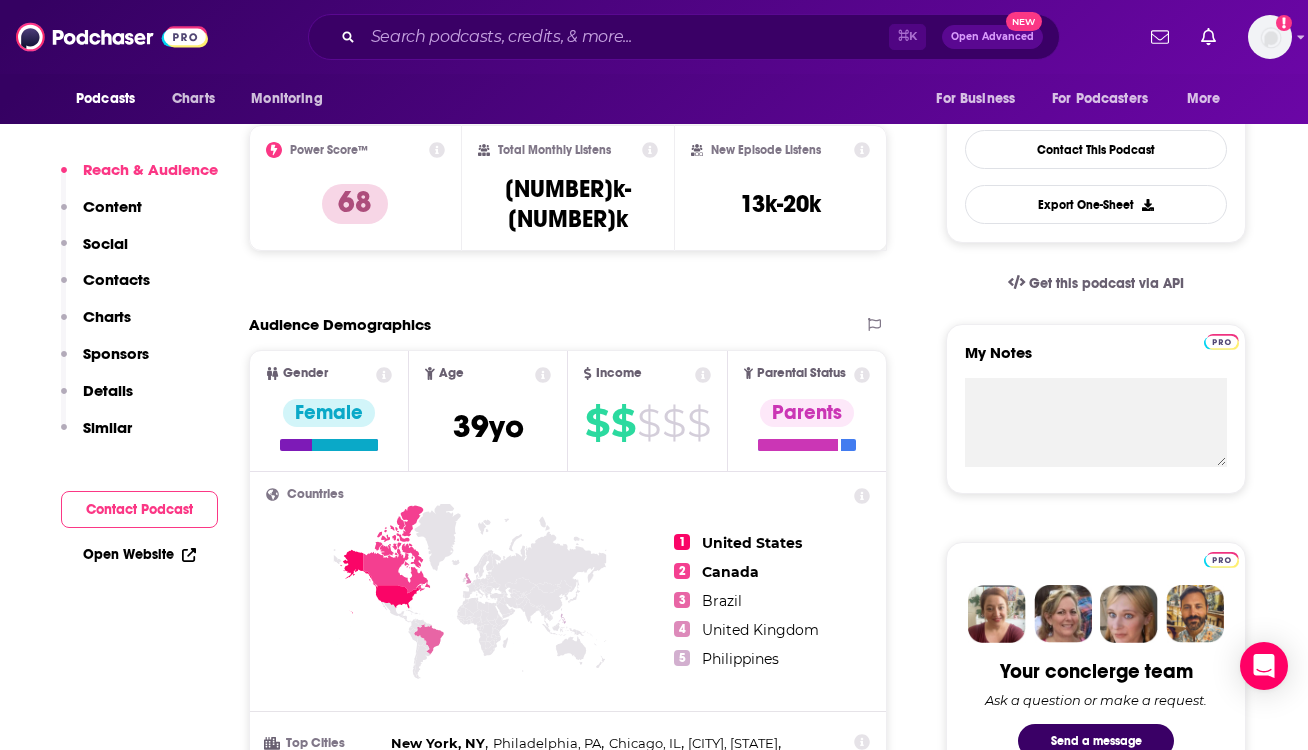 scroll, scrollTop: 360, scrollLeft: 0, axis: vertical 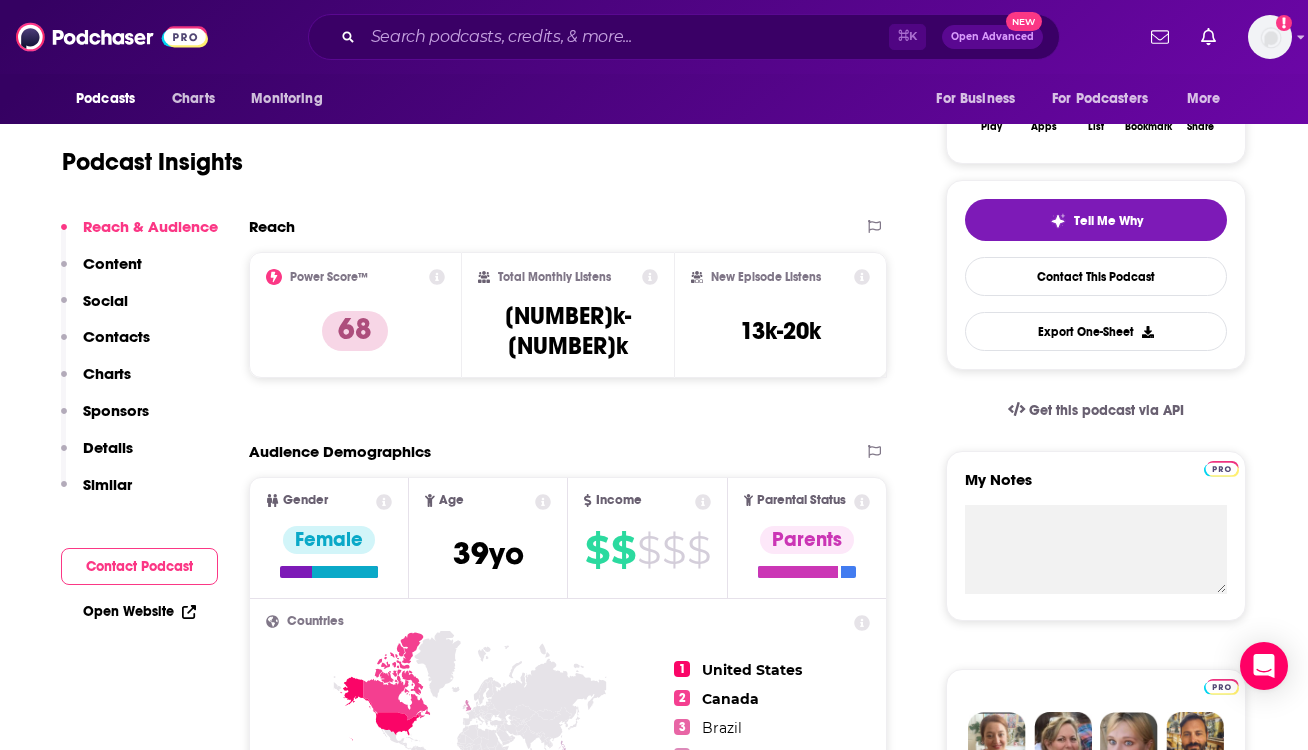 click on "Content" at bounding box center [112, 263] 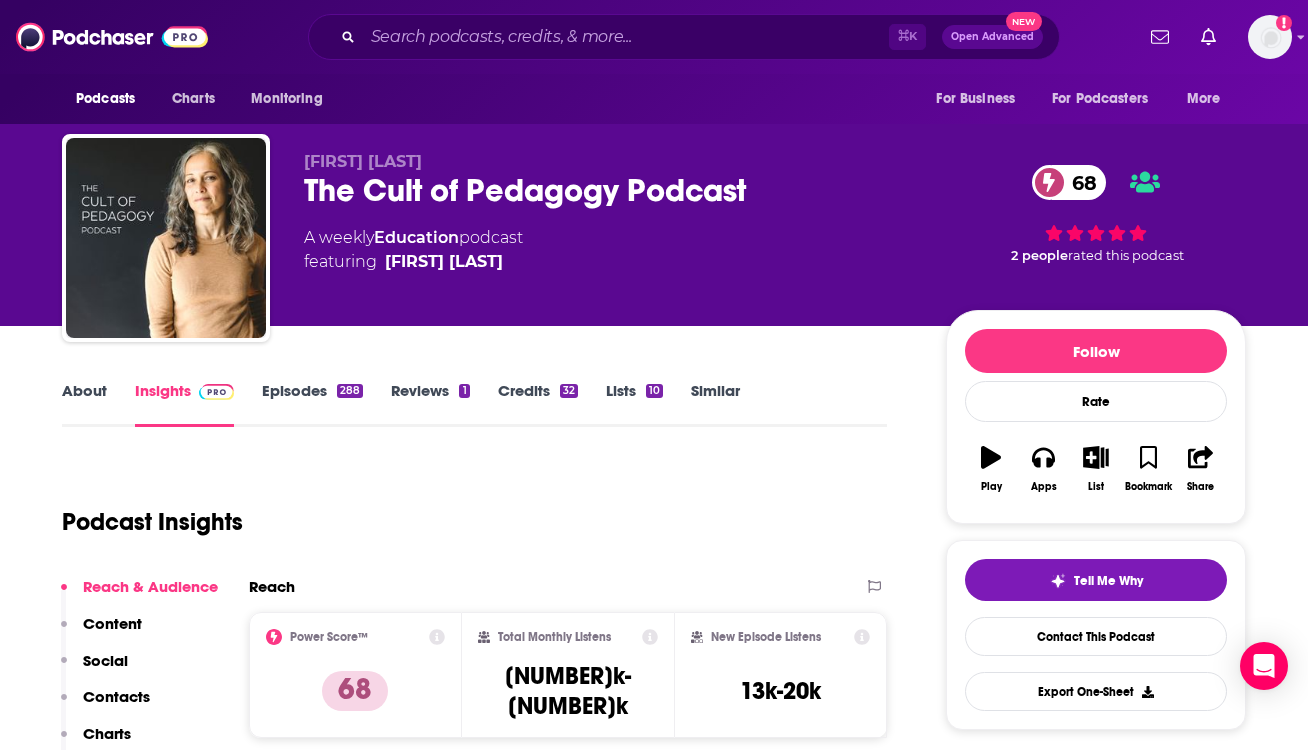 scroll, scrollTop: 0, scrollLeft: 0, axis: both 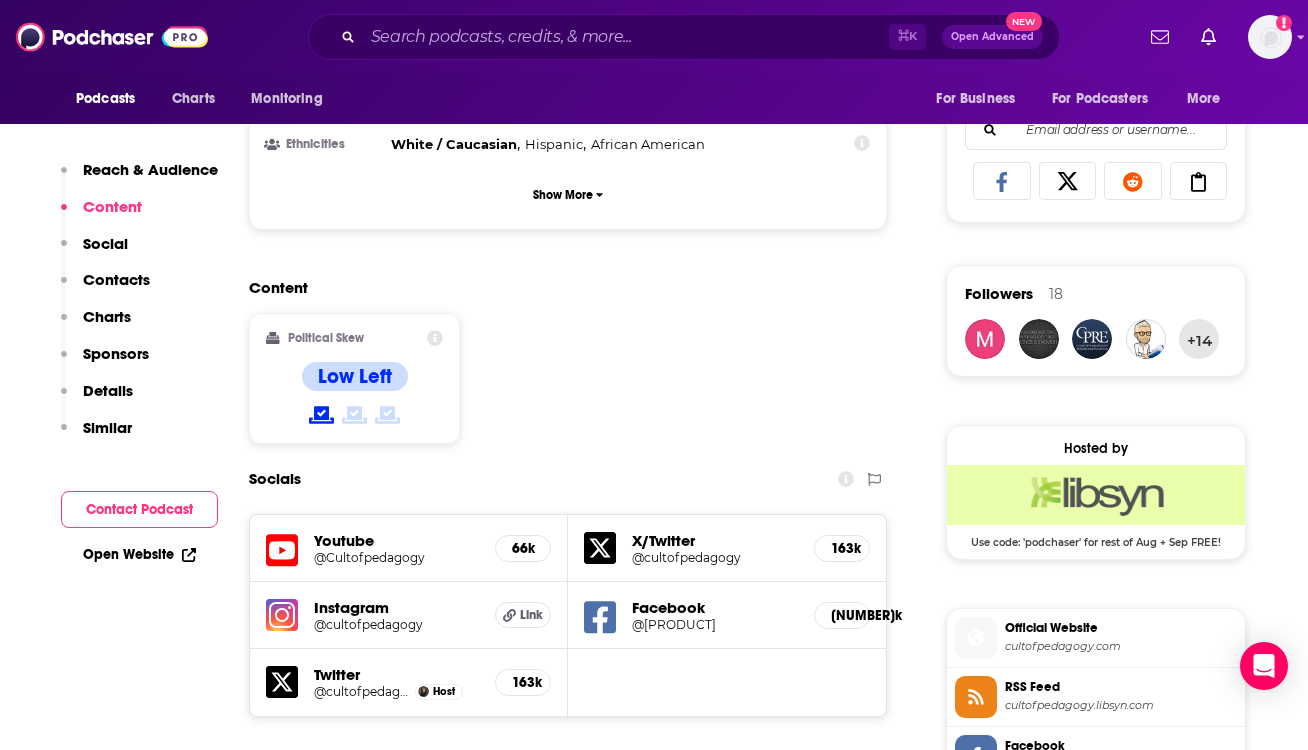 click on "Similar" at bounding box center [107, 427] 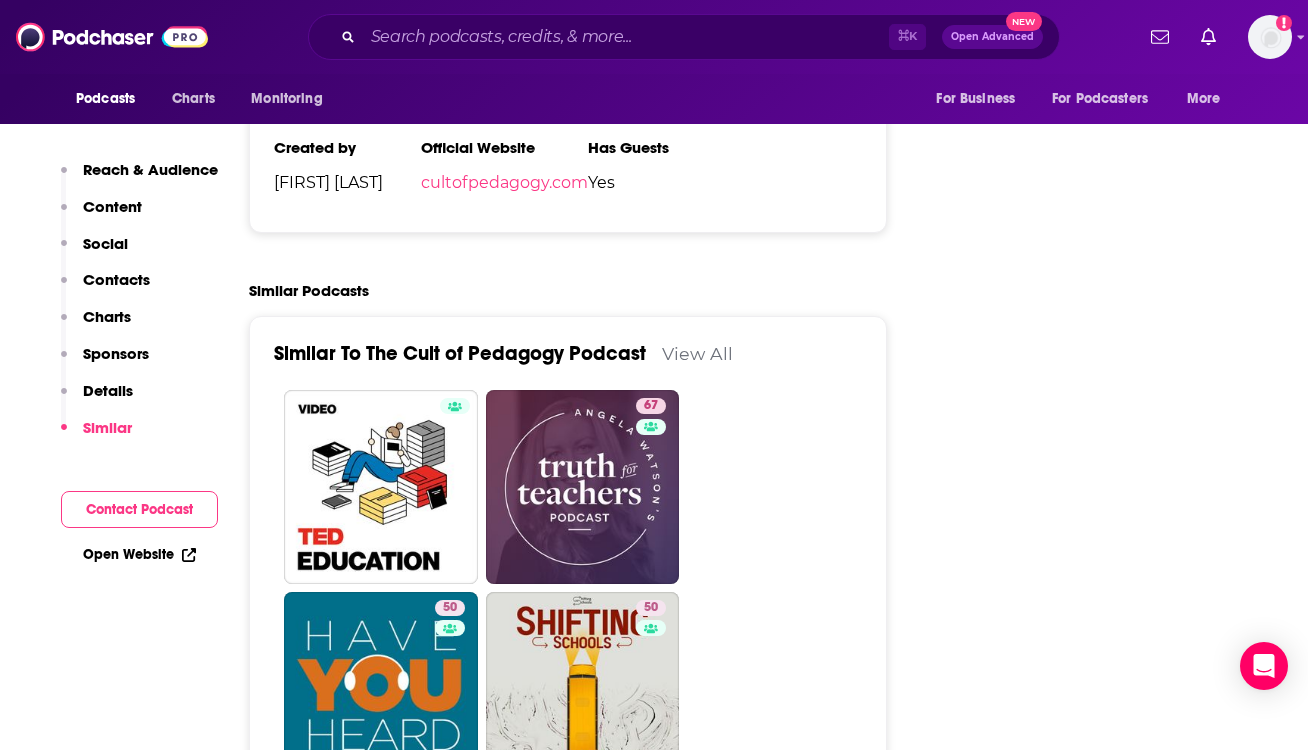 click on "Details" at bounding box center [108, 390] 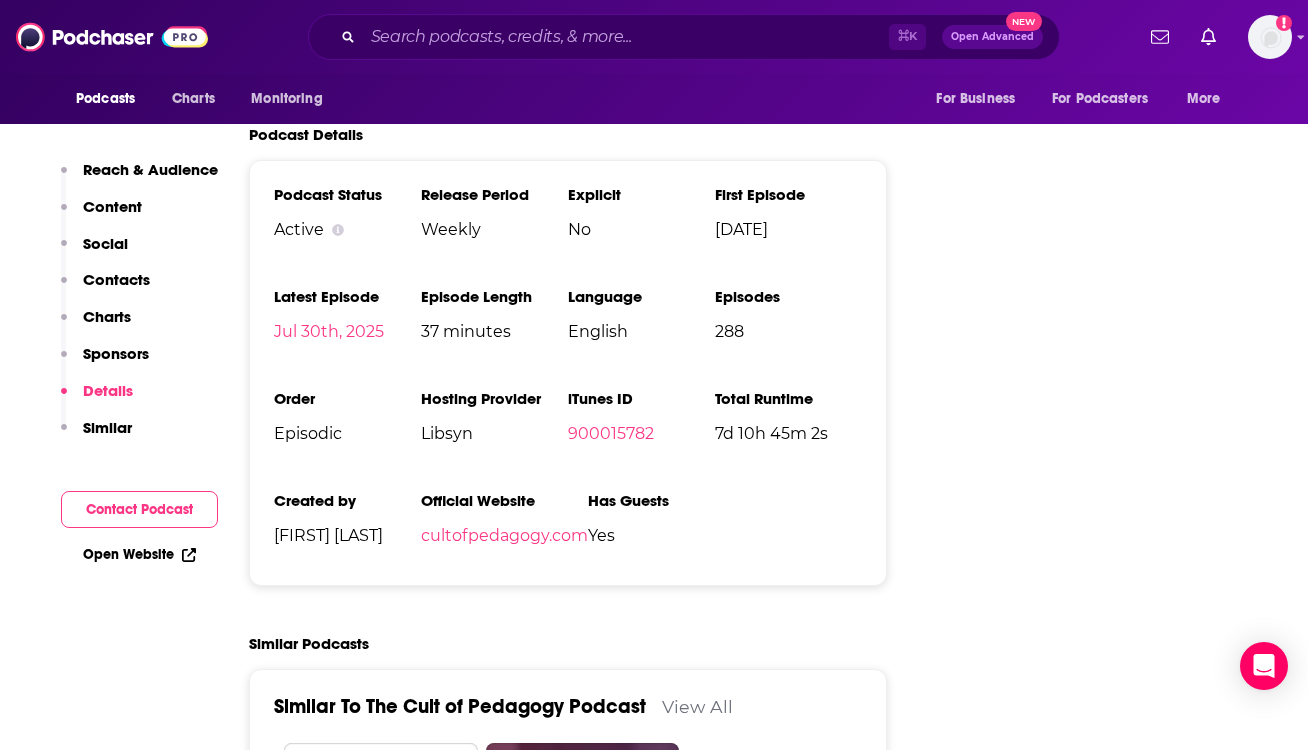 scroll, scrollTop: 3590, scrollLeft: 0, axis: vertical 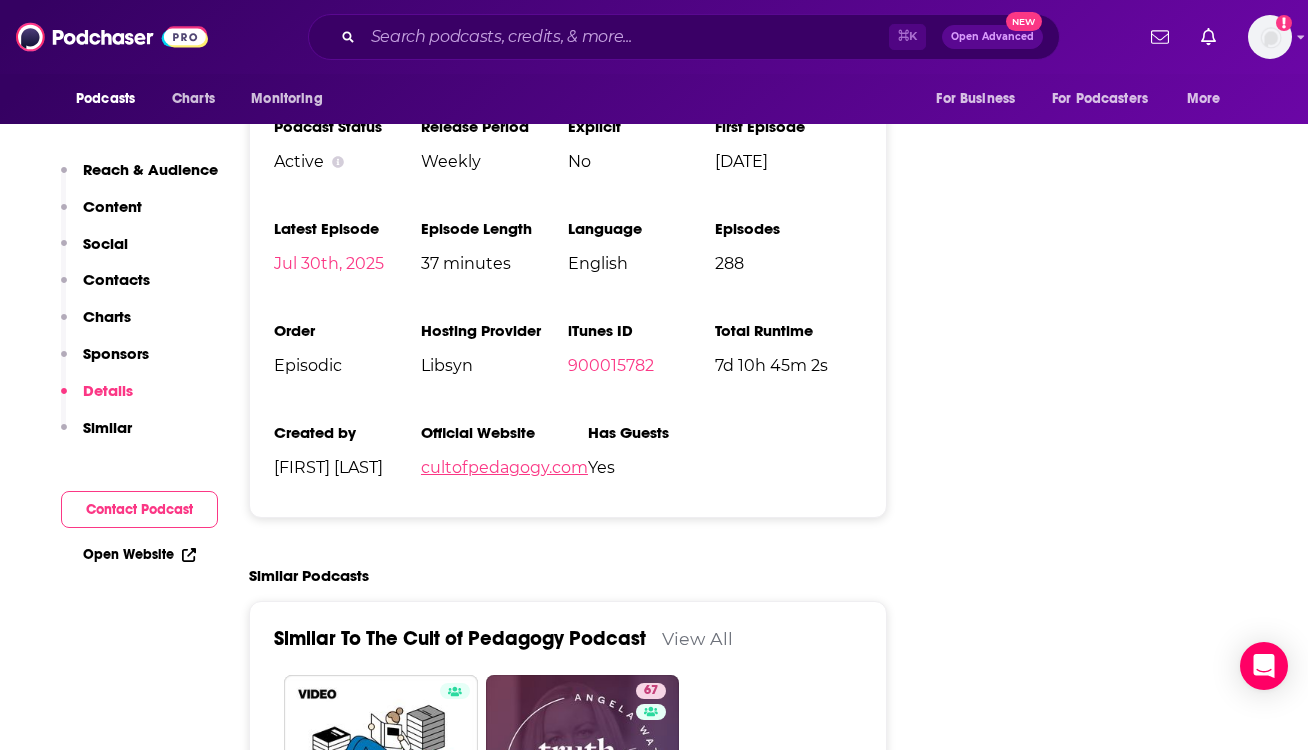 click on "cultofpedagogy.com" at bounding box center (504, 467) 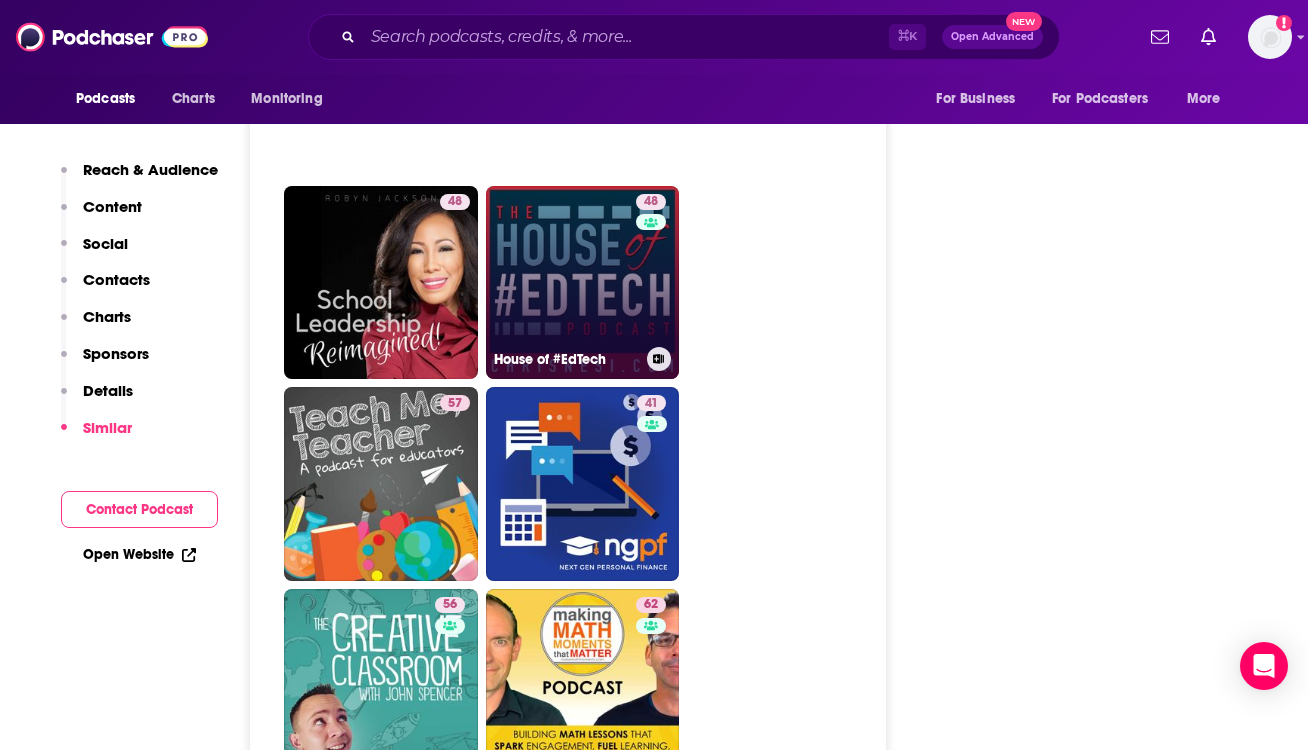 scroll, scrollTop: 4690, scrollLeft: 0, axis: vertical 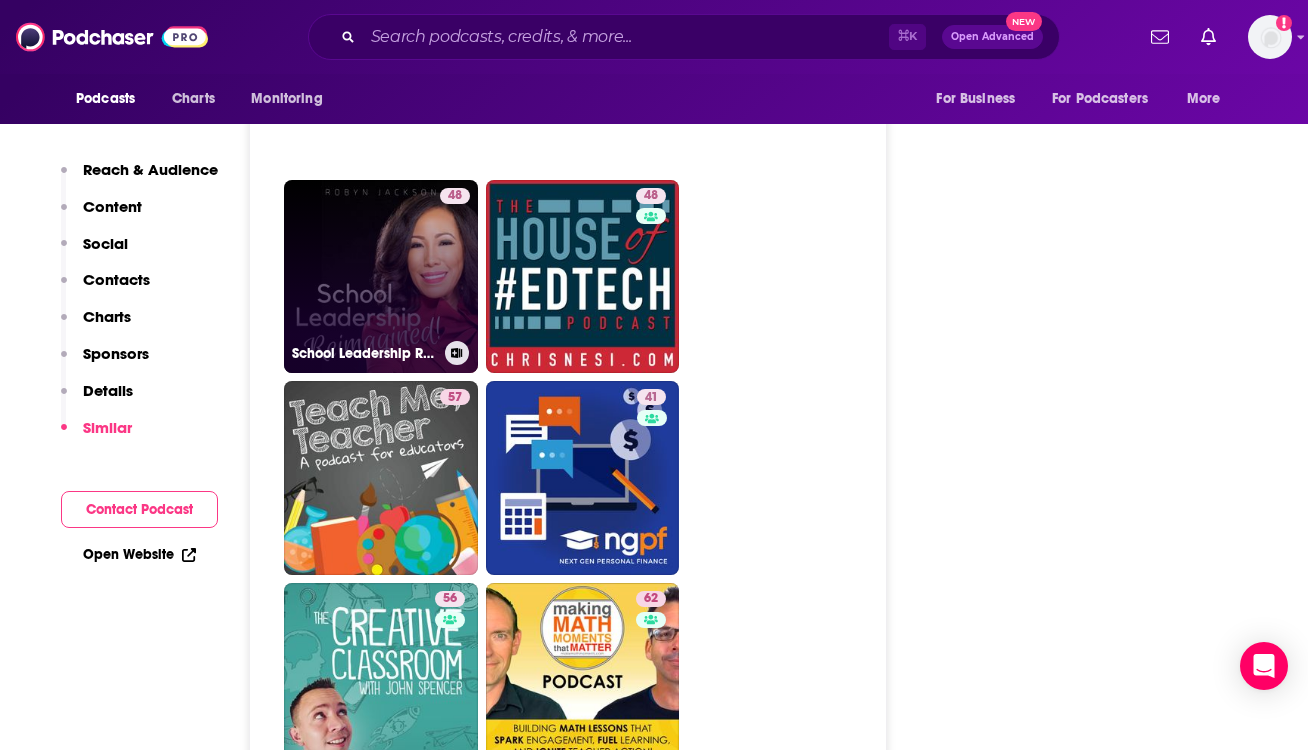 click on "[NUMBER] School Leadership Reimagined" at bounding box center [381, 277] 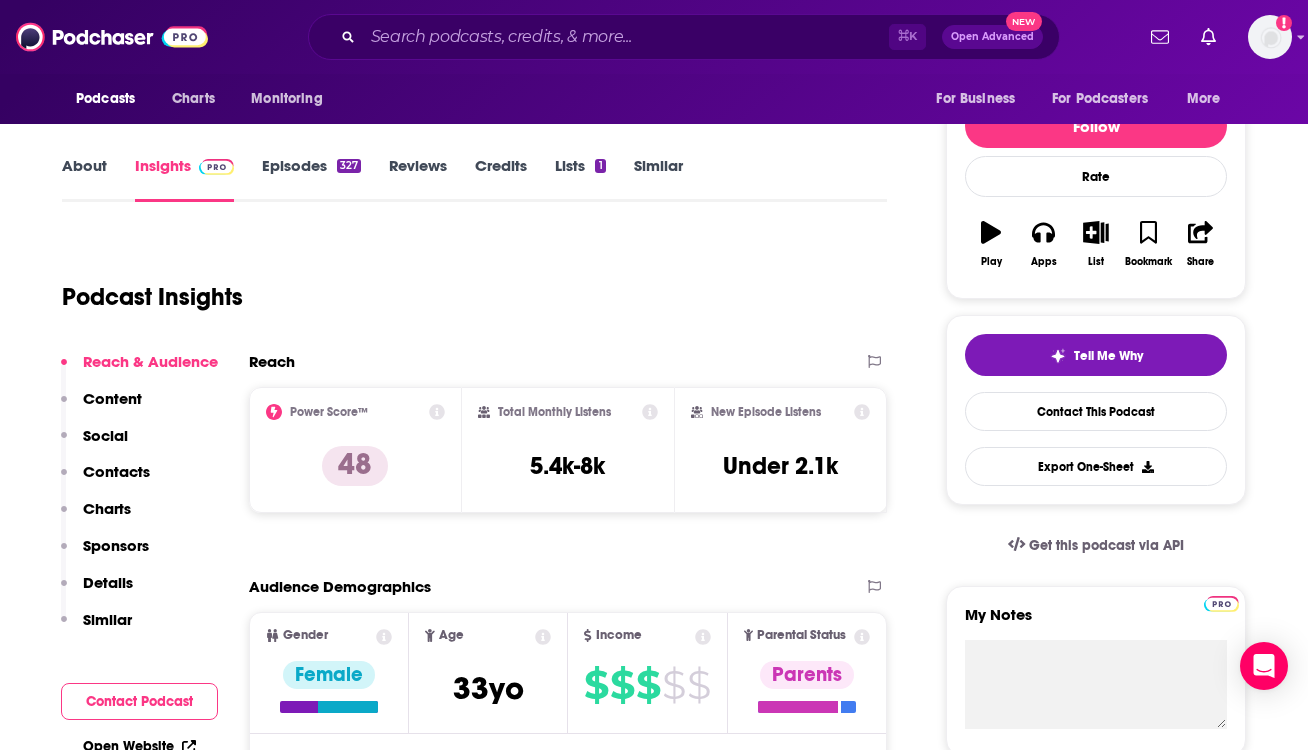 scroll, scrollTop: 130, scrollLeft: 0, axis: vertical 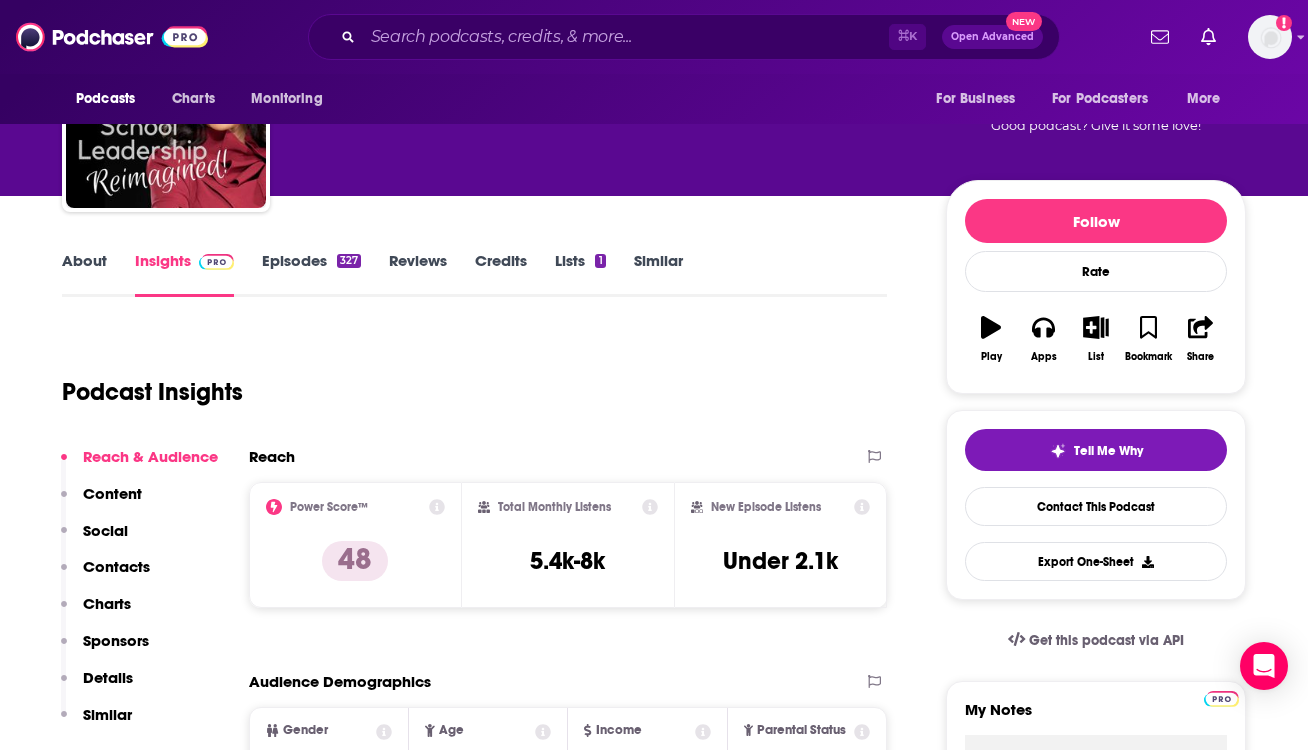 click on "Details" at bounding box center [108, 677] 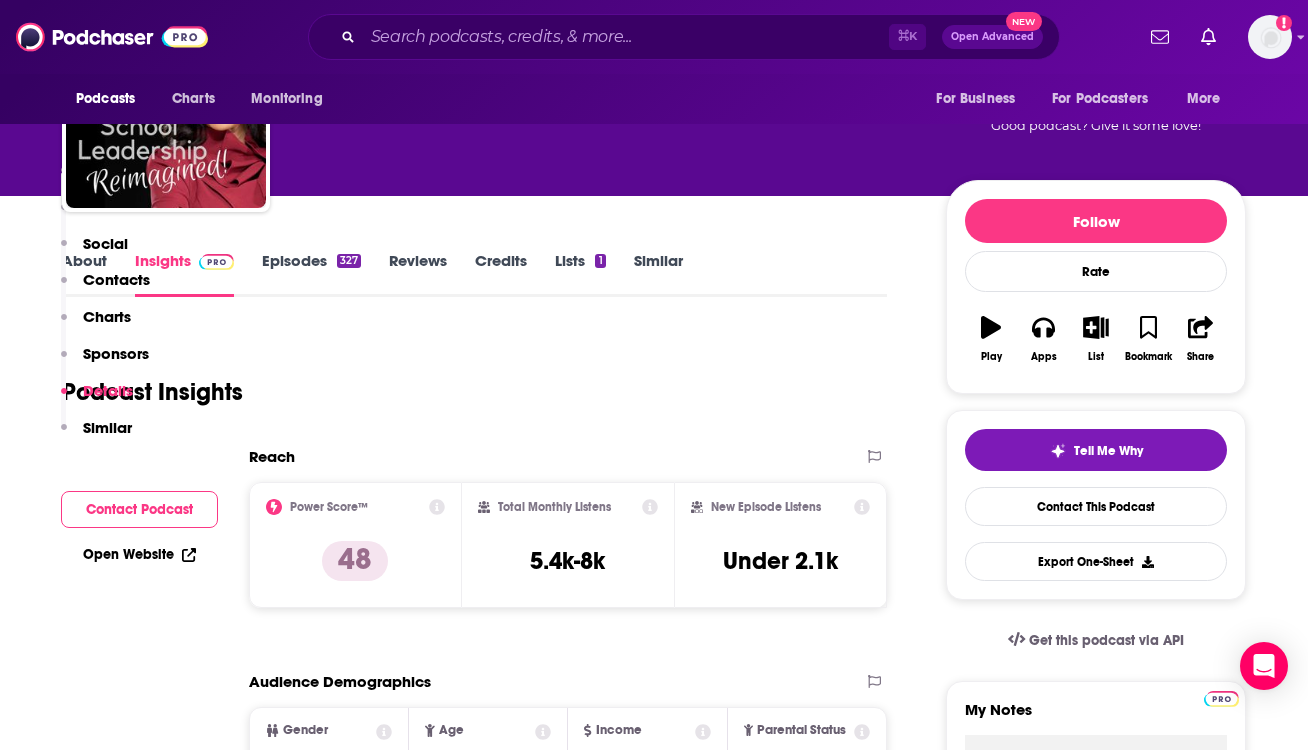 scroll, scrollTop: 2263, scrollLeft: 0, axis: vertical 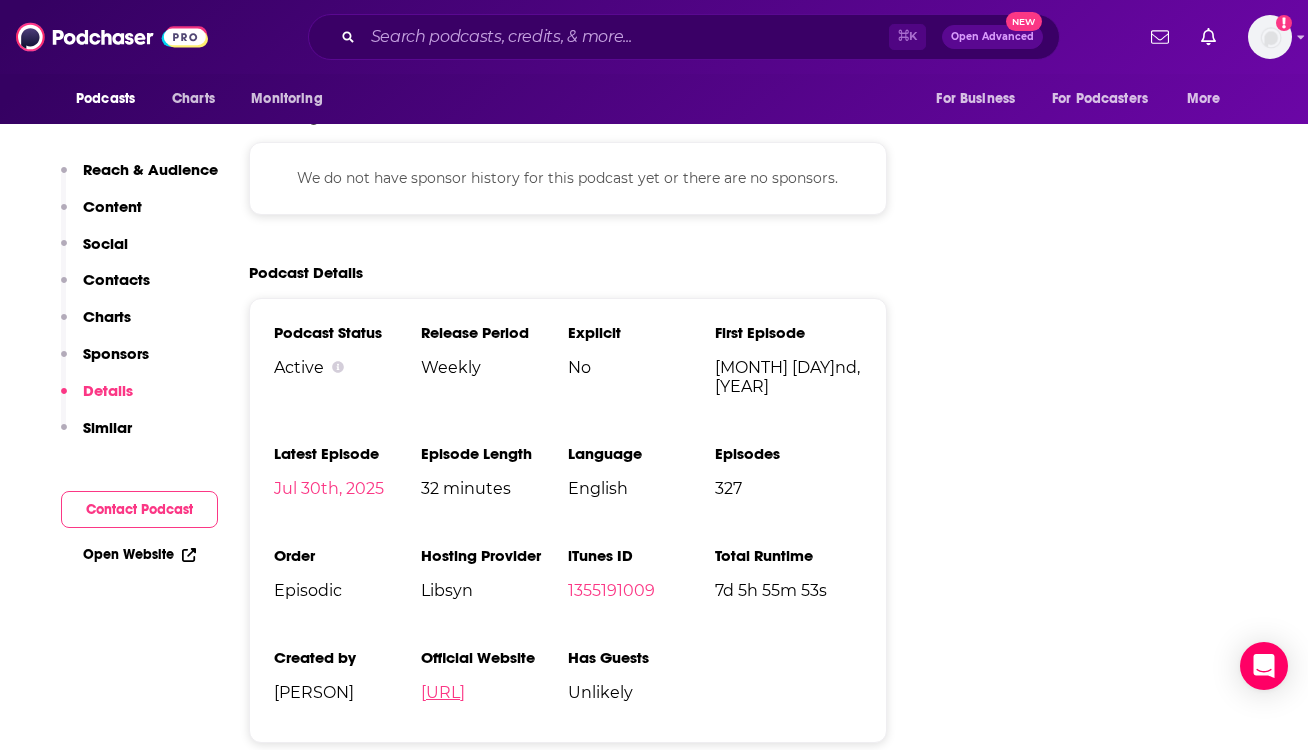 click on "[URL]" at bounding box center (443, 692) 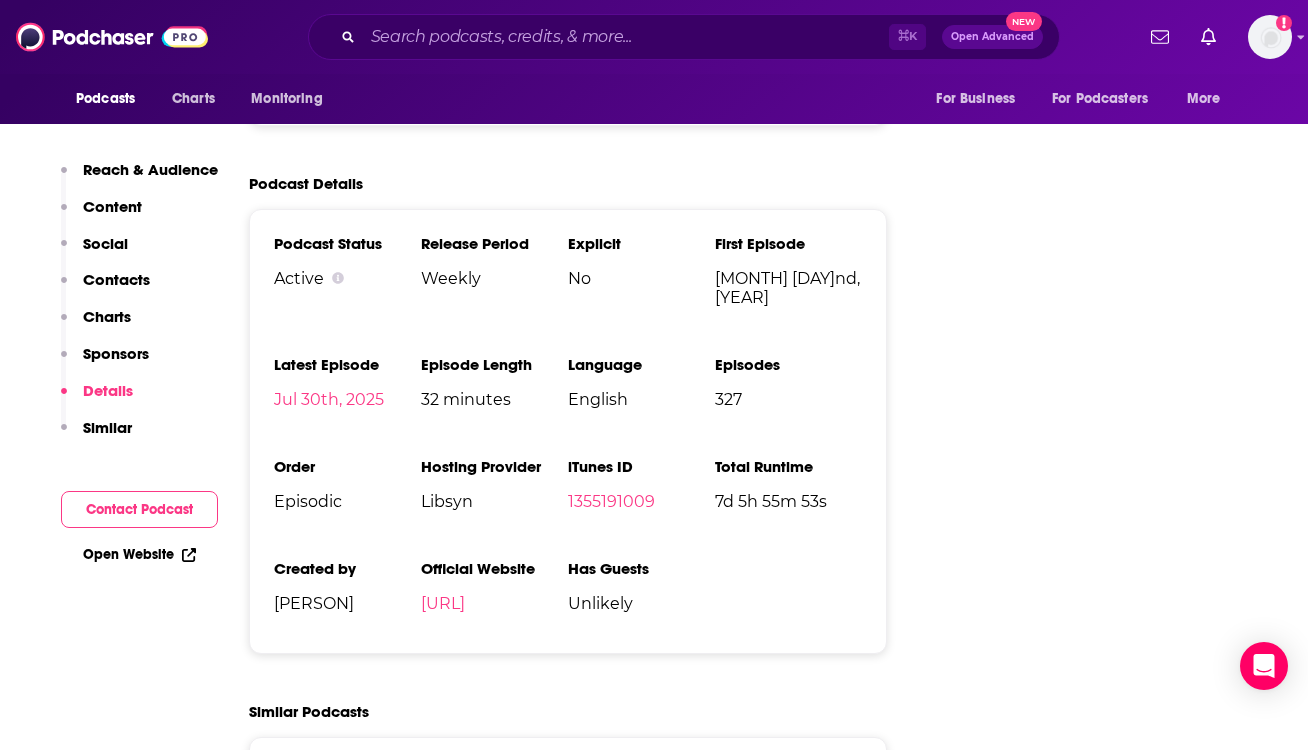 scroll, scrollTop: 2368, scrollLeft: 0, axis: vertical 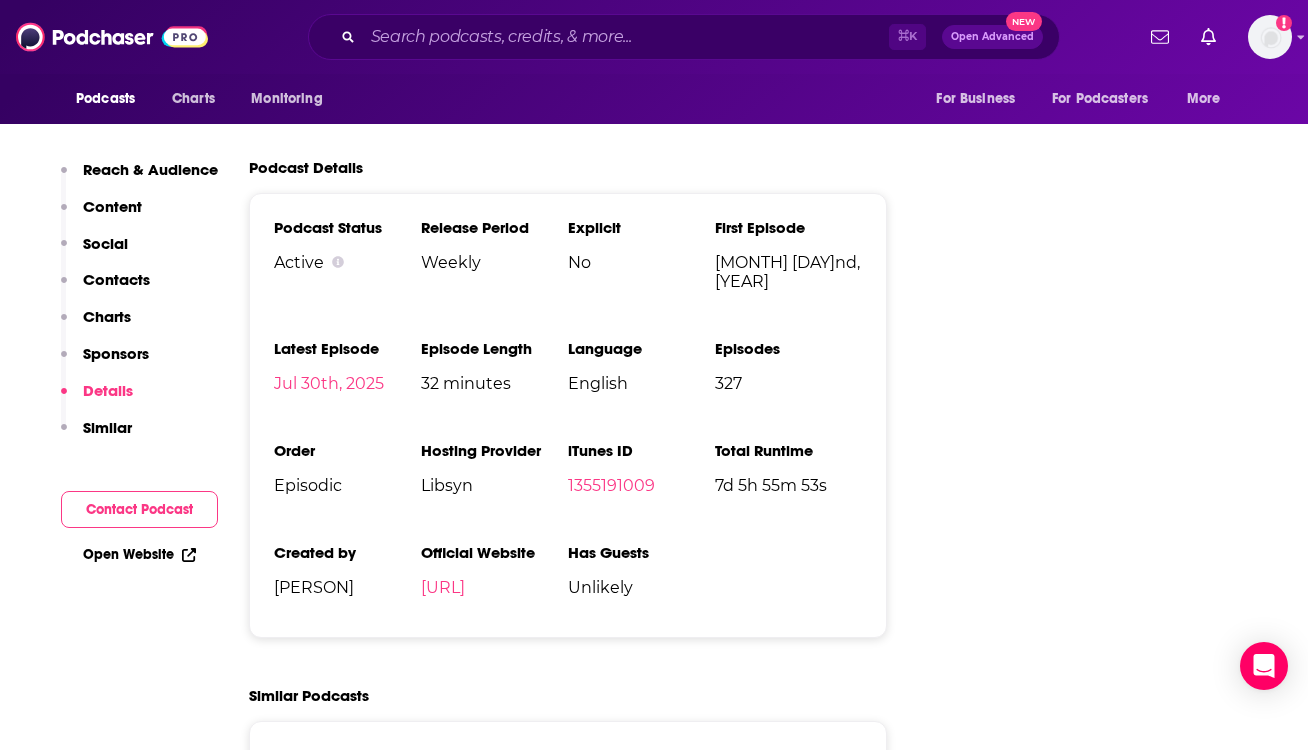 type on "https://www.podchaser.com/podcasts/the-cult-of-pedagogy-podcast-103720" 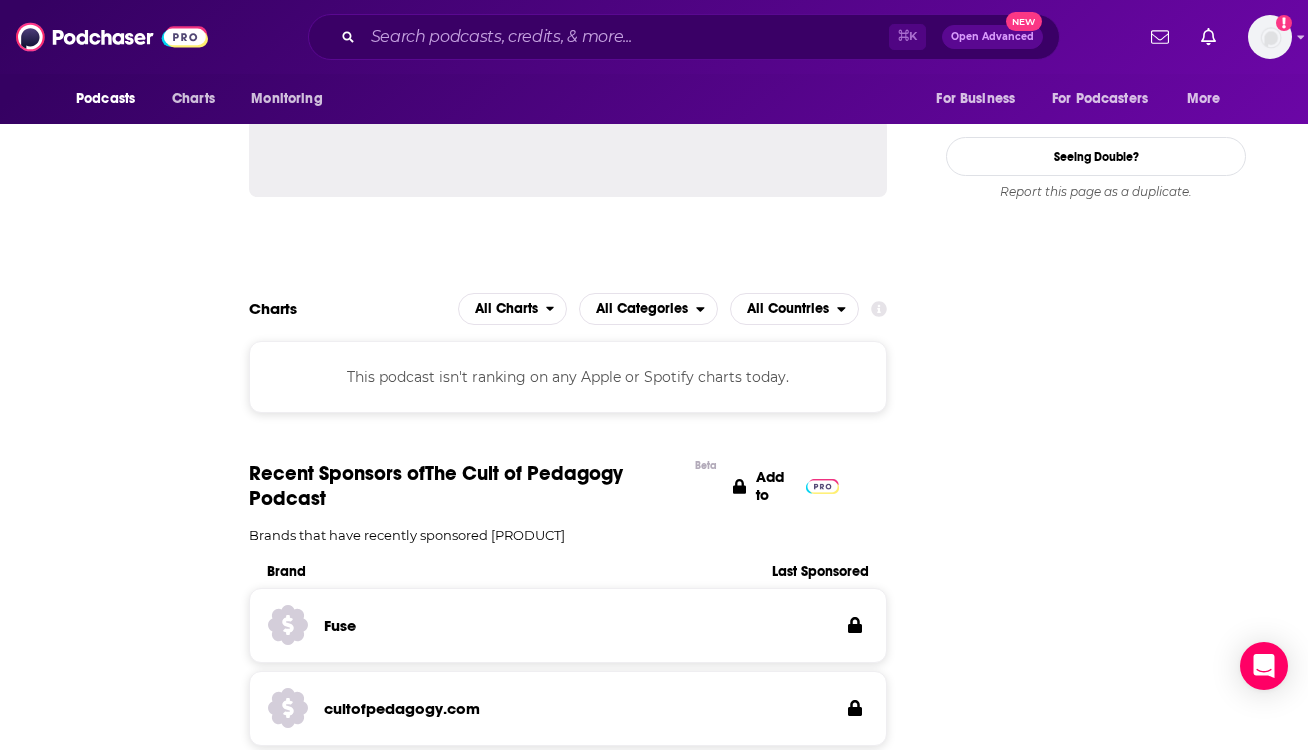 scroll, scrollTop: 0, scrollLeft: 0, axis: both 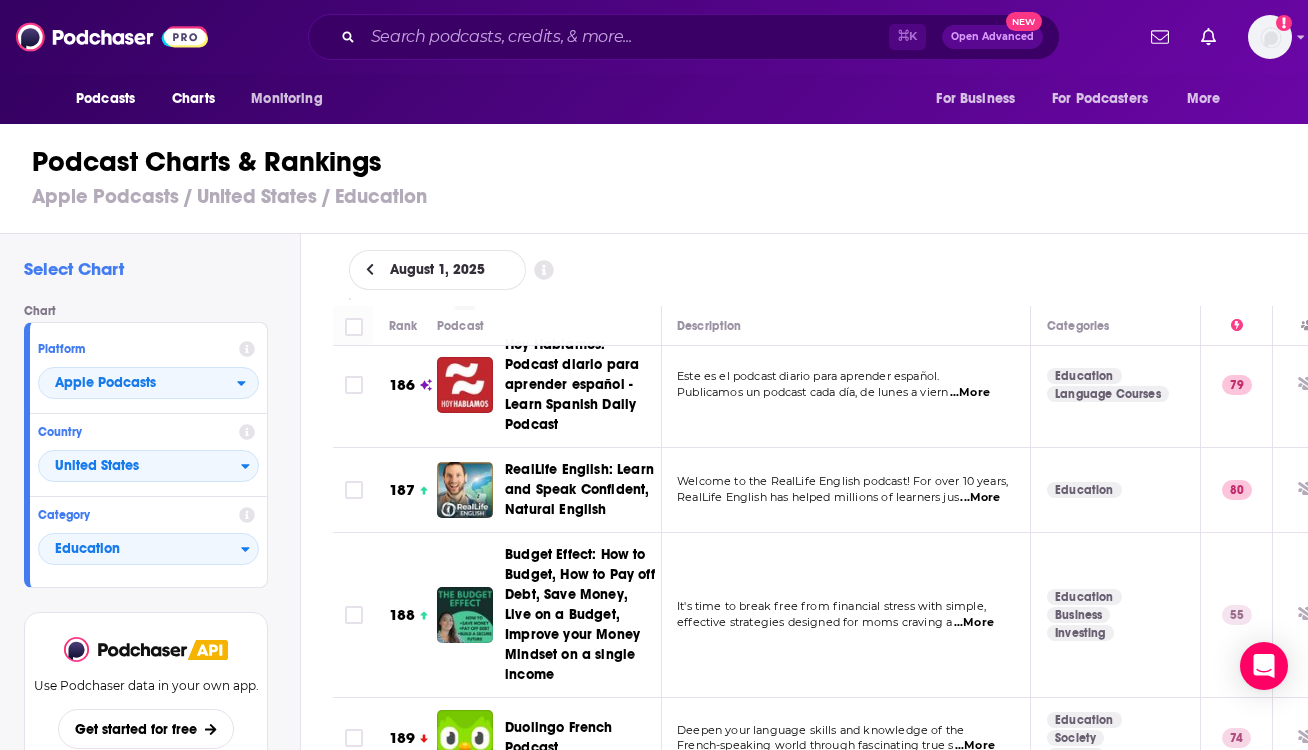 click on "It's time to break free from financial stress with simple, effective strategies designed for moms craving a   ...More" at bounding box center (846, 615) 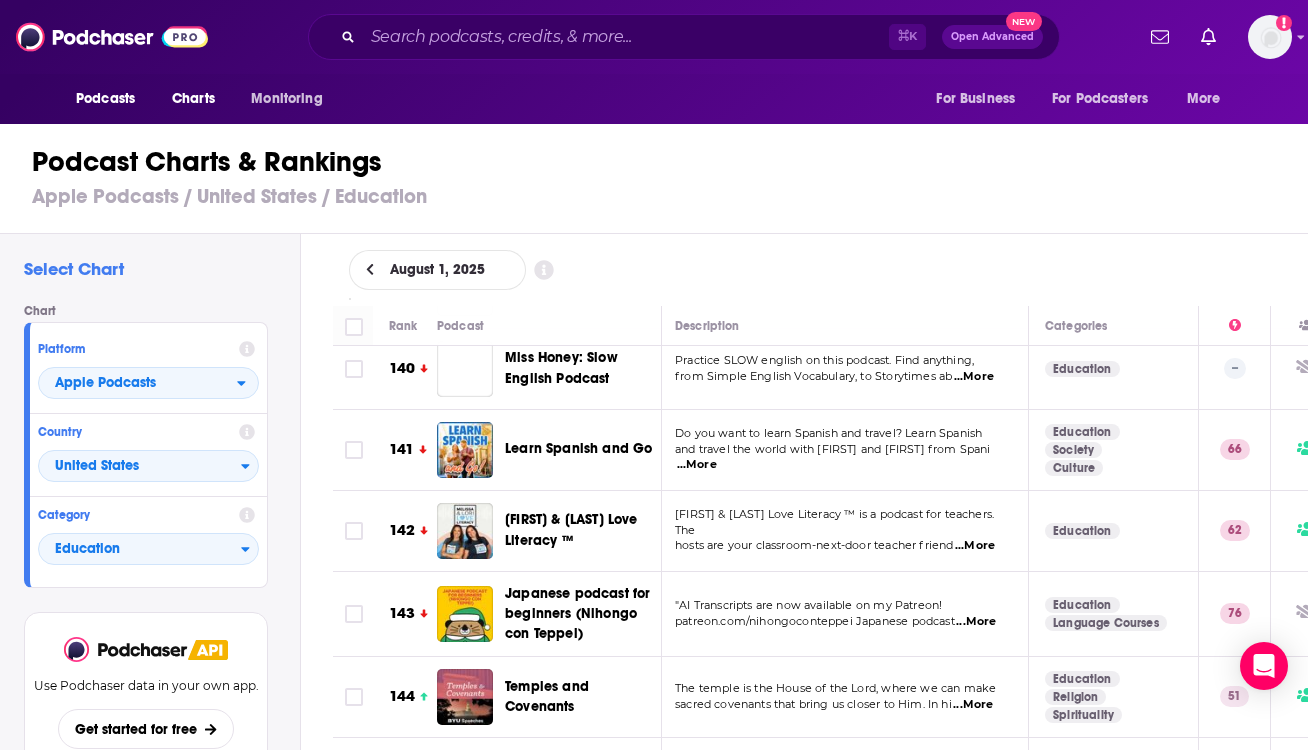 scroll, scrollTop: 11799, scrollLeft: 3, axis: both 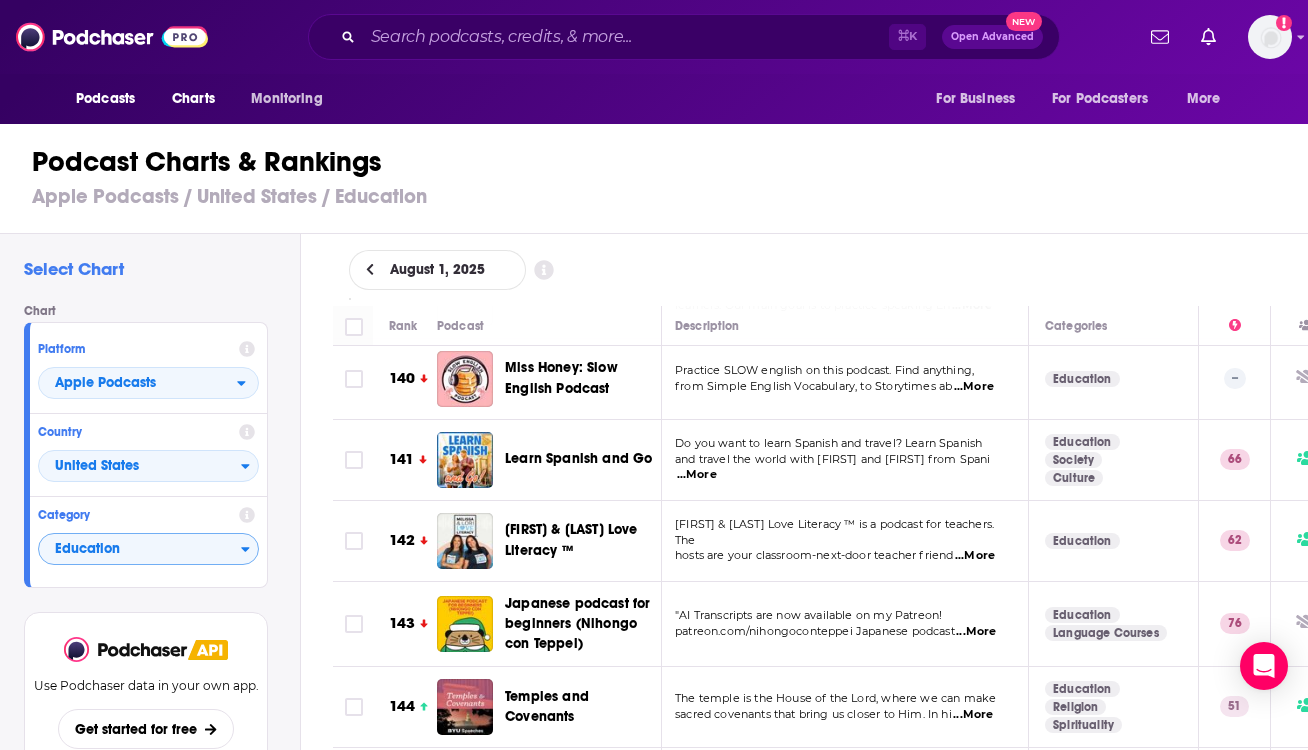 click on "Education" at bounding box center (140, 550) 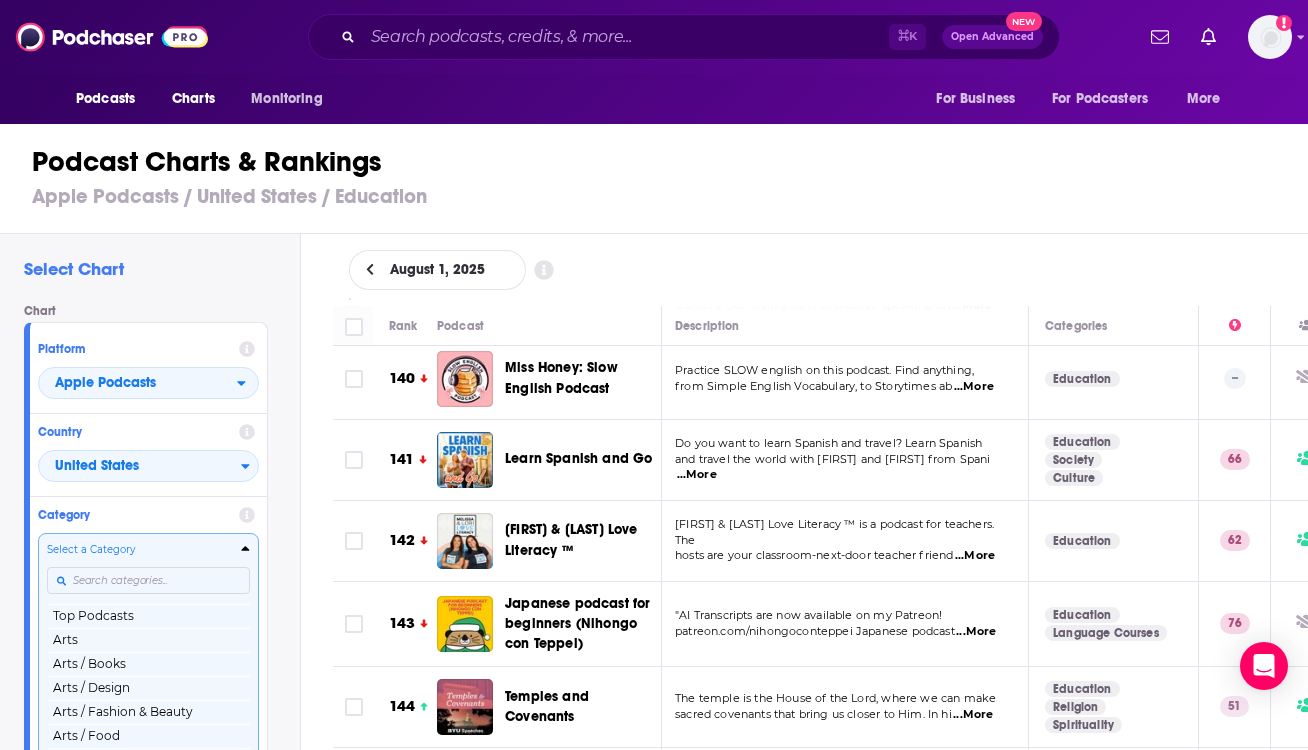 scroll, scrollTop: 3, scrollLeft: 0, axis: vertical 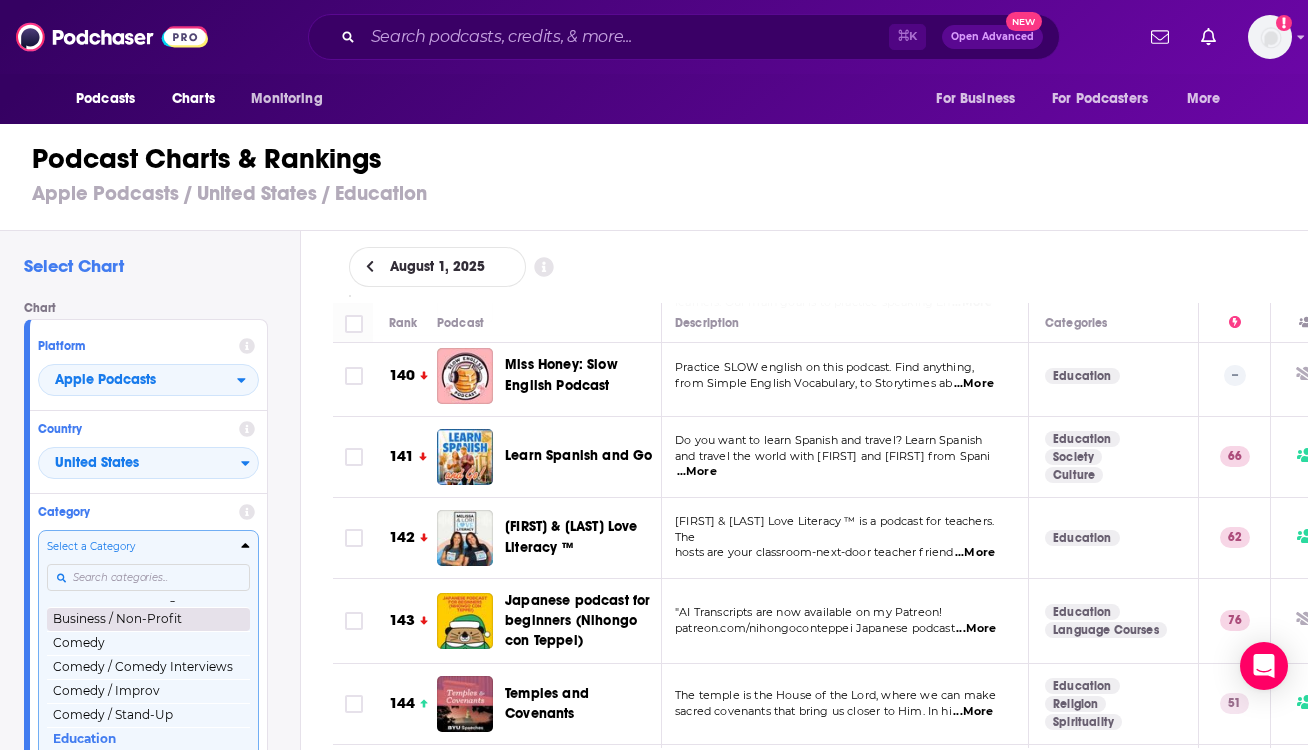 click on "Select a Category Top Podcasts Arts Arts / Books Arts / Design Arts / Fashion & Beauty Arts / Food Arts / Performing Arts Arts / Visual Arts Business Business / Careers Business / Entrepreneurship Business / Investing Business / Management Business / Marketing Business / Non-Profit Comedy Comedy / Comedy Interviews Comedy / Improv Comedy / Stand-Up Education Education / Courses Education / How To Education / Language Learning Education / Self-Improvement Fiction Fiction / Comedy Fiction Fiction / Drama Fiction / Science Fiction Government Health & Fitness Health & Fitness / Alternative Health Health & Fitness / Fitness Health & Fitness / Medicine Health & Fitness / Mental Health Health & Fitness / Nutrition Health & Fitness / Sexuality History Kids & Family Kids & Family / Education for Kids Kids & Family / Parenting Kids & Family / Pets & Animals Kids & Family / Stories for Kids Leisure Leisure / Animation & Manga Leisure / Automotive Leisure / Aviation Leisure / Crafts Leisure / Games Leisure / Hobbies News" at bounding box center [148, 644] 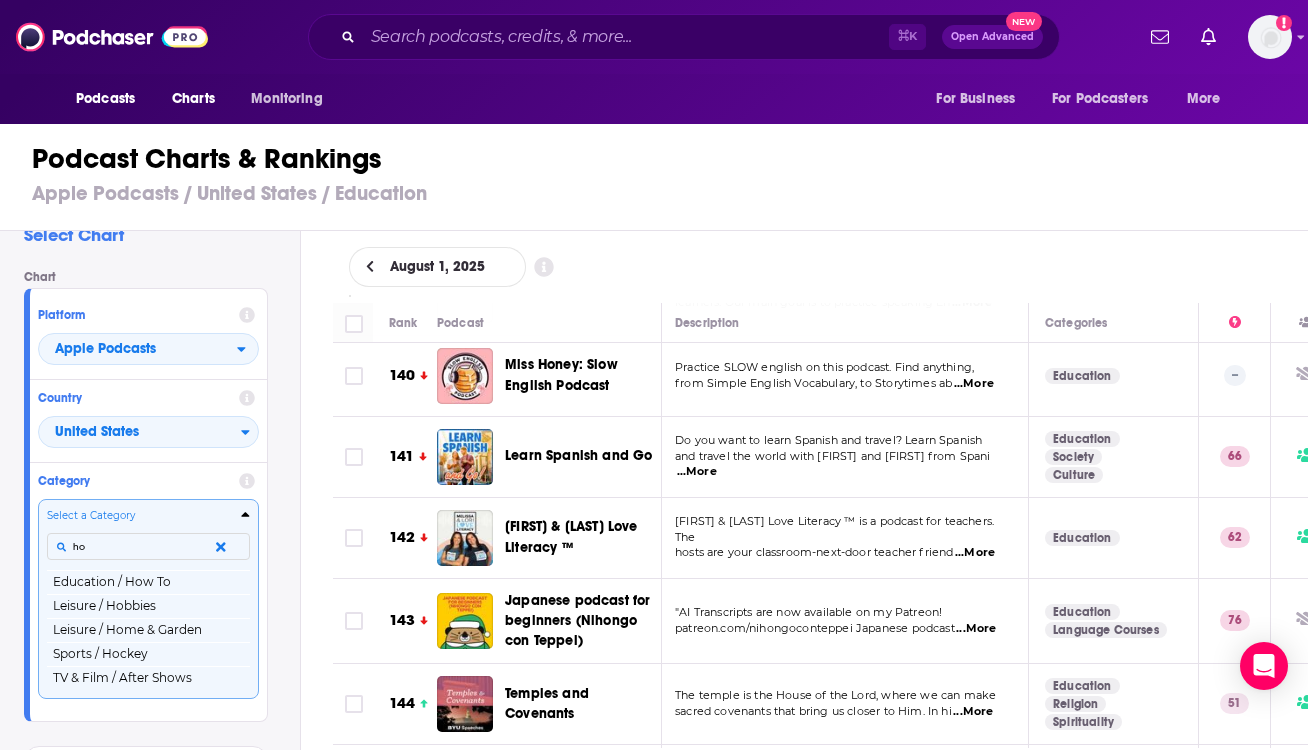 scroll, scrollTop: 0, scrollLeft: 0, axis: both 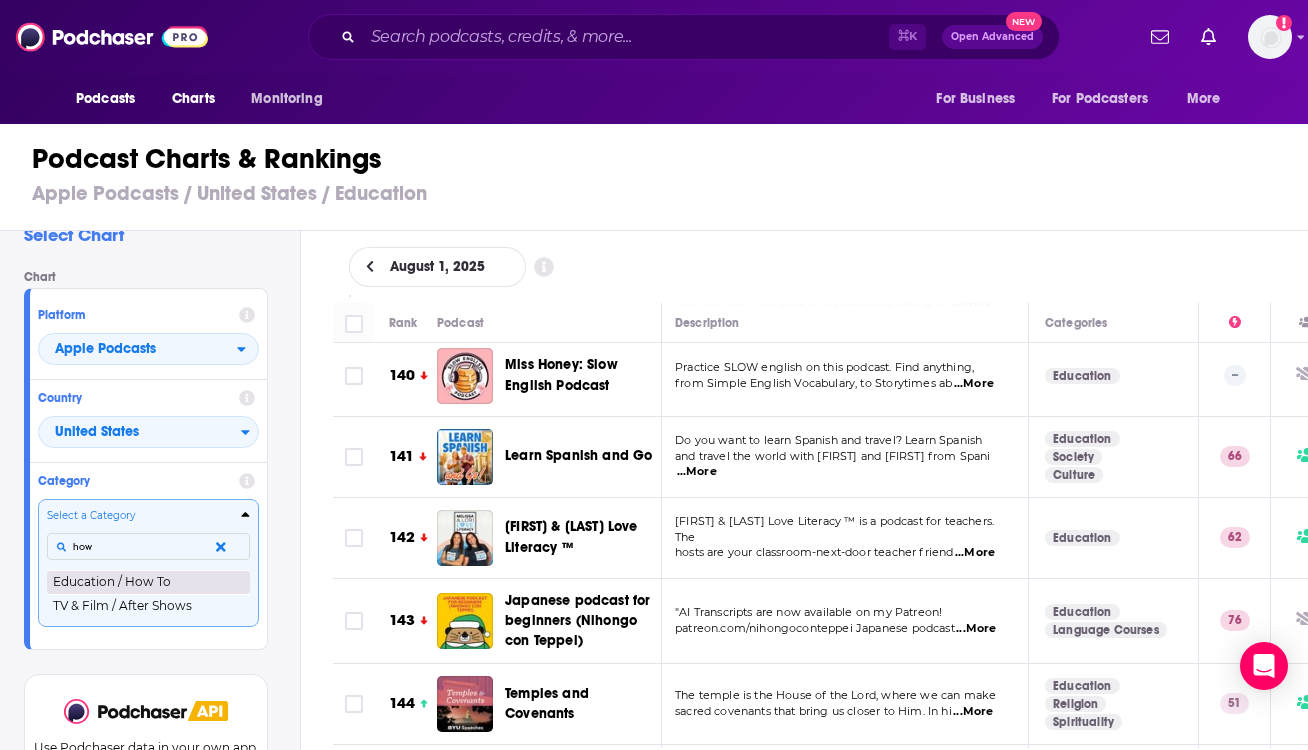 type on "how" 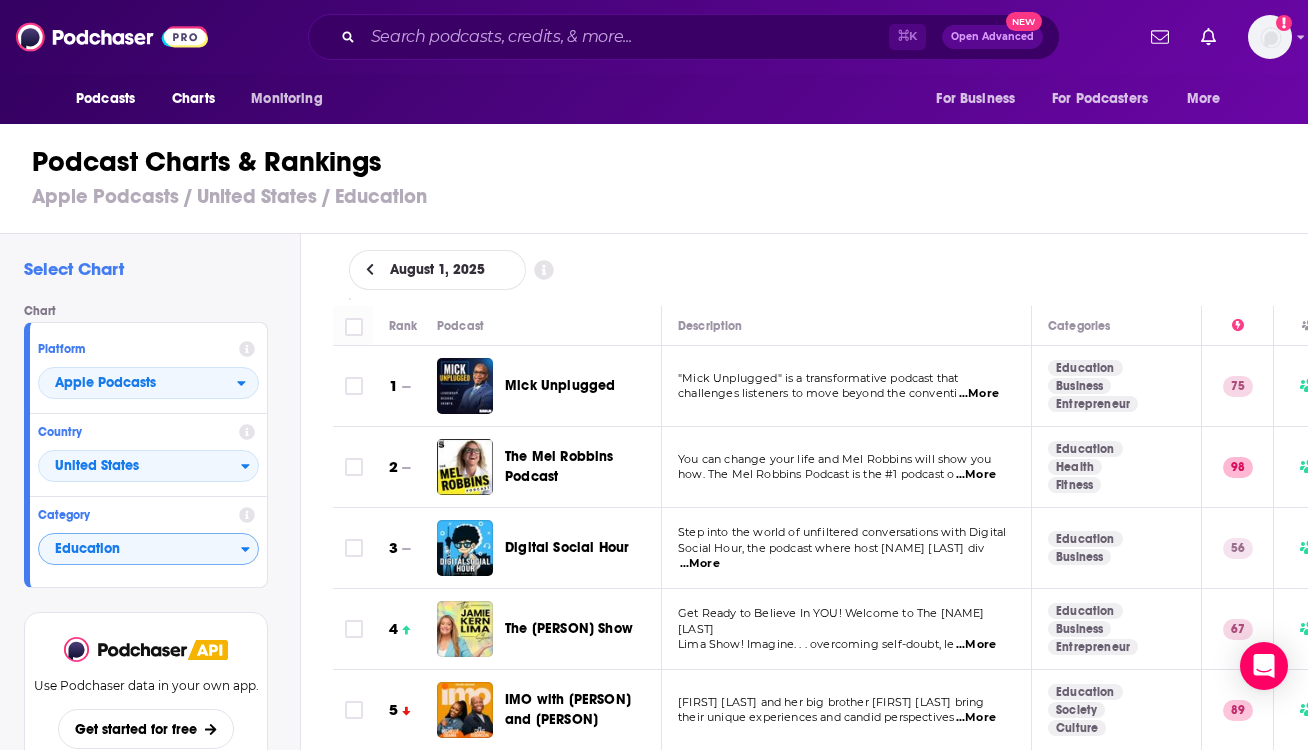 click on "Education" at bounding box center [140, 550] 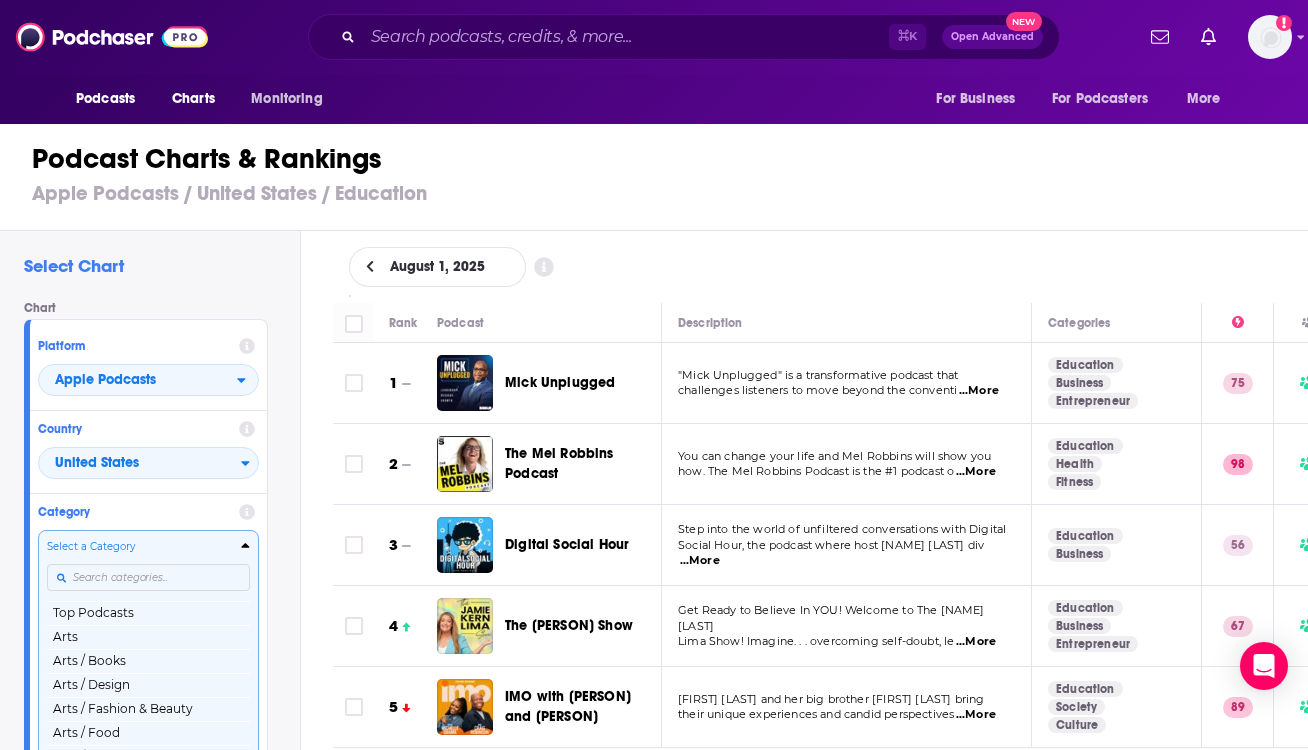 scroll, scrollTop: 330, scrollLeft: 0, axis: vertical 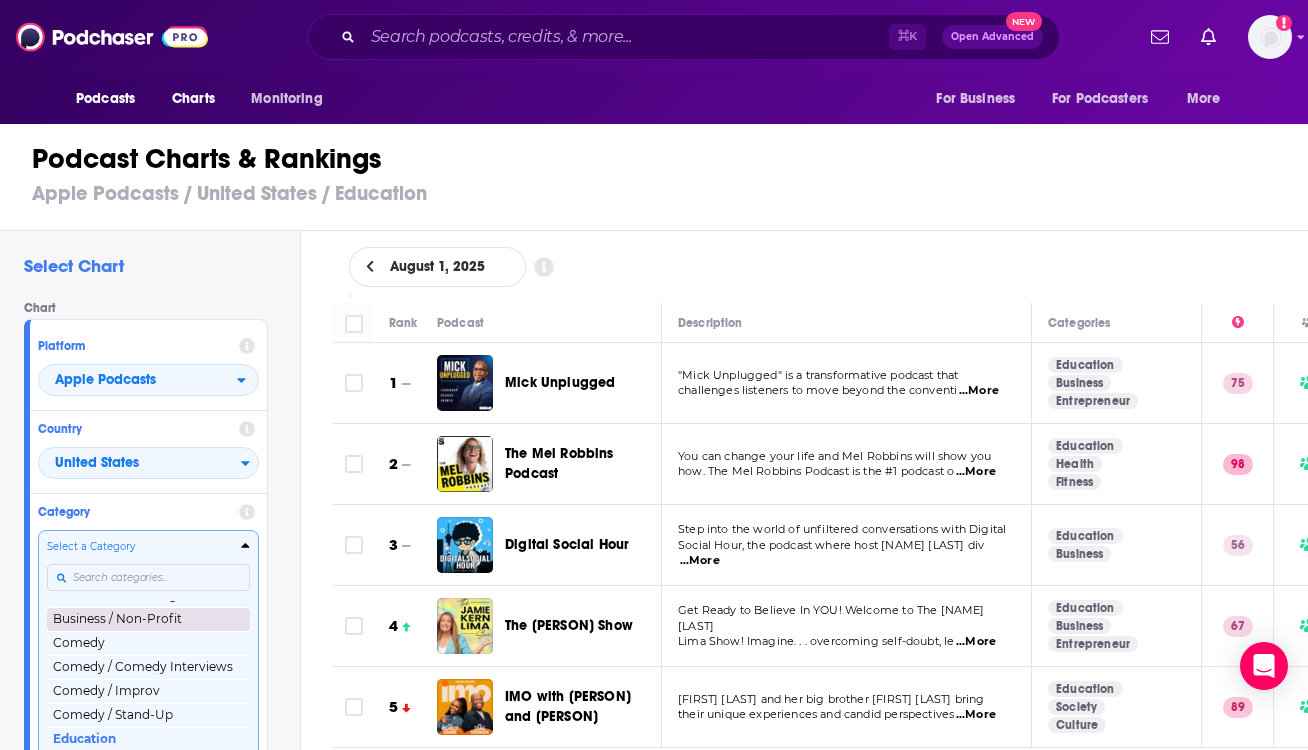 click on "Select a Category Top Podcasts Arts Arts / Books Arts / Design Arts / Fashion & Beauty Arts / Food Arts / Performing Arts Arts / Visual Arts Business Business / Careers Business / Entrepreneurship Business / Investing Business / Management Business / Marketing Business / Non-Profit Comedy Comedy / Comedy Interviews Comedy / Improv Comedy / Stand-Up Education Education / Courses Education / How To Education / Language Learning Education / Self-Improvement Fiction Fiction / Comedy Fiction Fiction / Drama Fiction / Science Fiction Government Health & Fitness Health & Fitness / Alternative Health Health & Fitness / Fitness Health & Fitness / Medicine Health & Fitness / Mental Health Health & Fitness / Nutrition Health & Fitness / Sexuality History Kids & Family Kids & Family / Education for Kids Kids & Family / Parenting Kids & Family / Pets & Animals Kids & Family / Stories for Kids Leisure Leisure / Animation & Manga Leisure / Automotive Leisure / Aviation Leisure / Crafts Leisure / Games Leisure / Hobbies News" at bounding box center [148, 644] 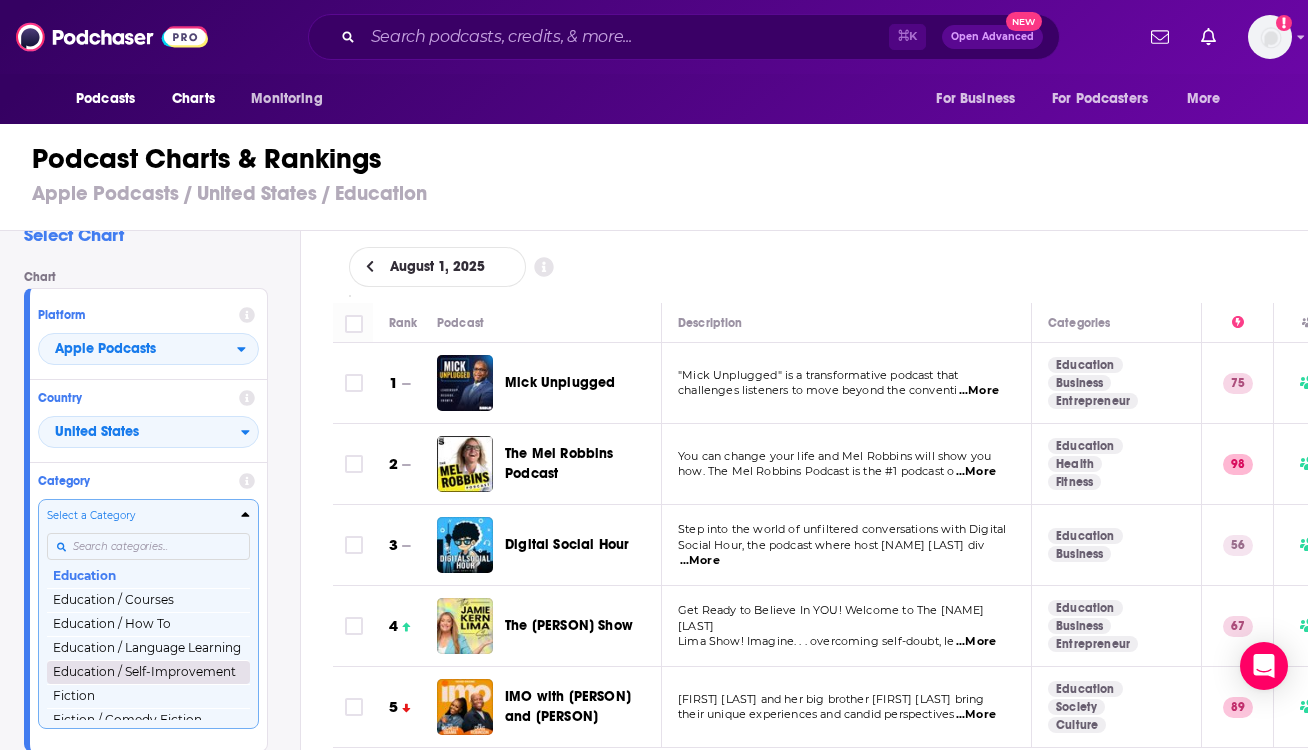 scroll, scrollTop: 457, scrollLeft: 0, axis: vertical 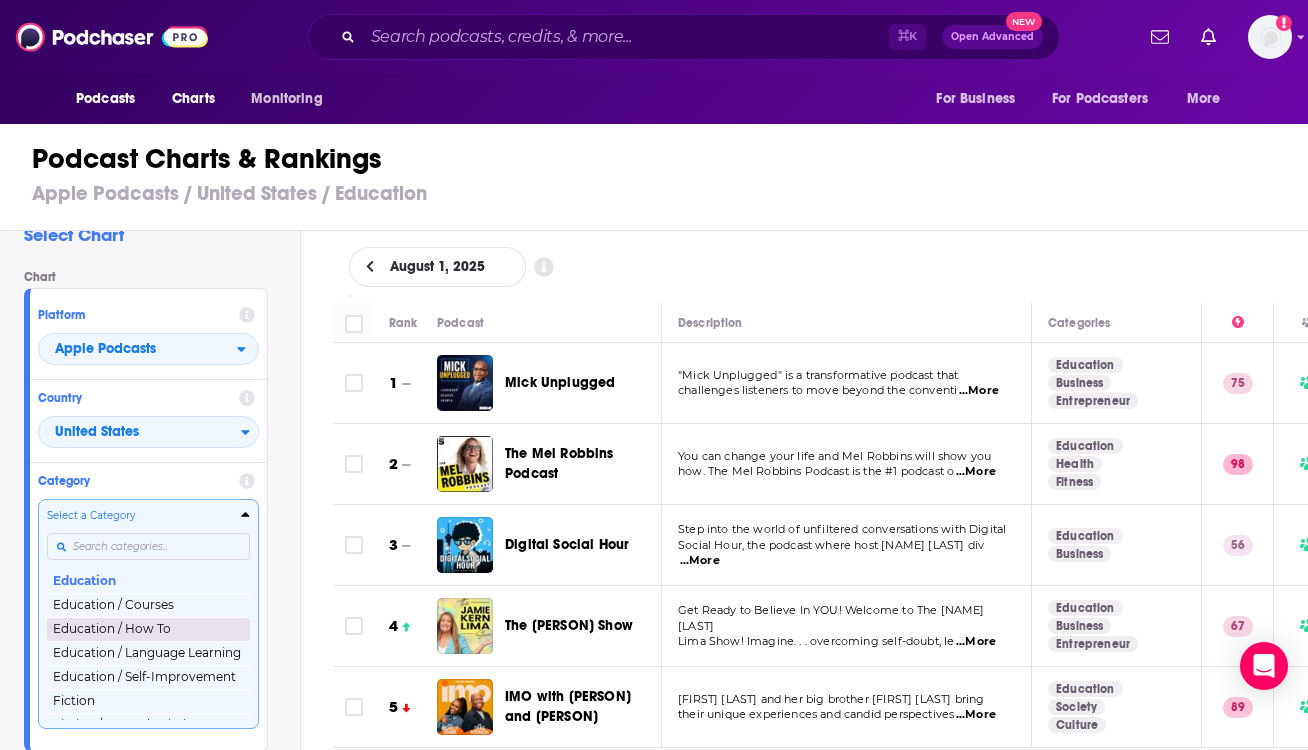 click on "Education / How To" at bounding box center [148, 629] 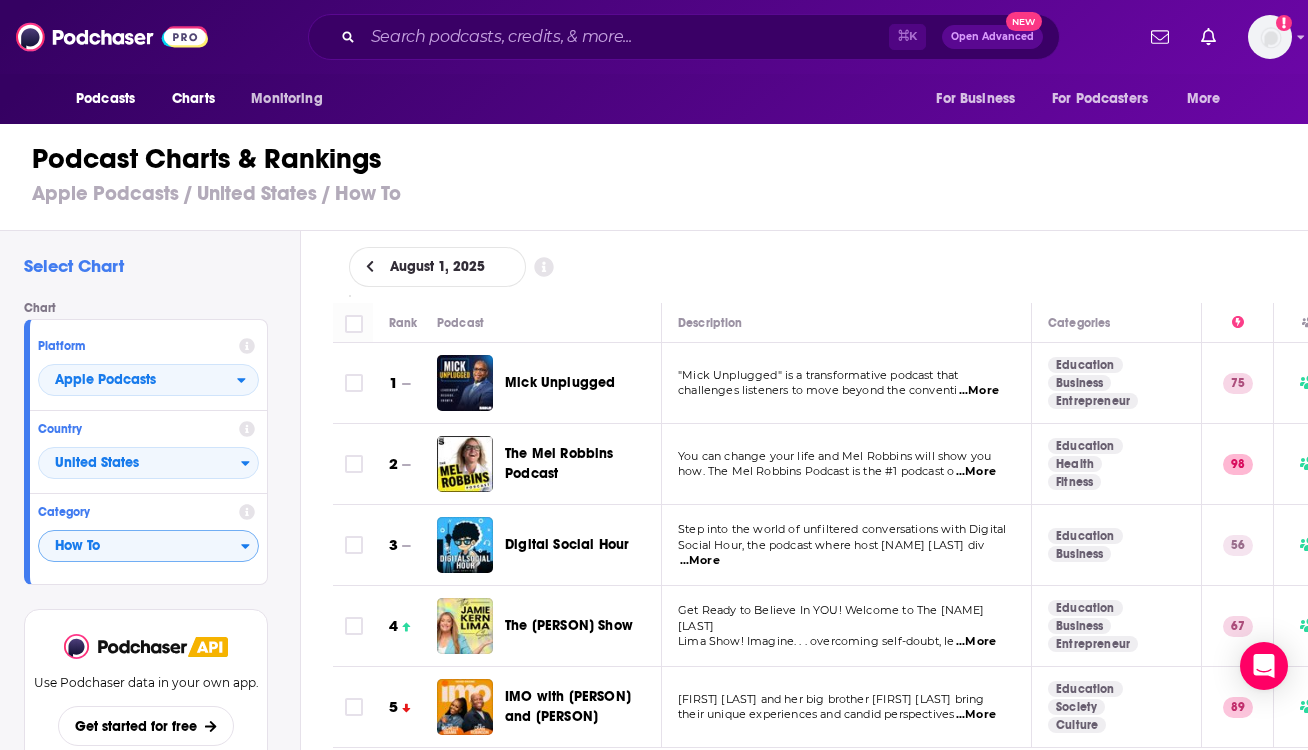 scroll, scrollTop: 0, scrollLeft: 0, axis: both 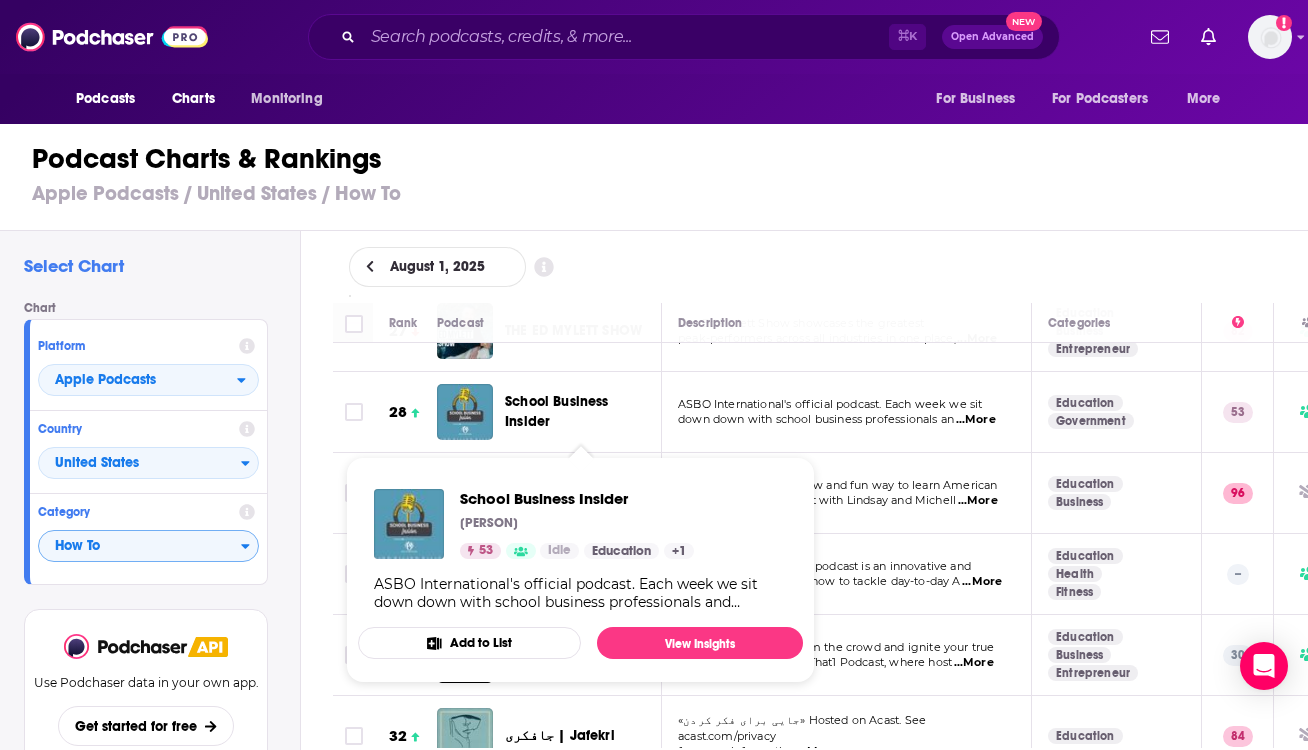 click on "School Business Insider" at bounding box center [557, 411] 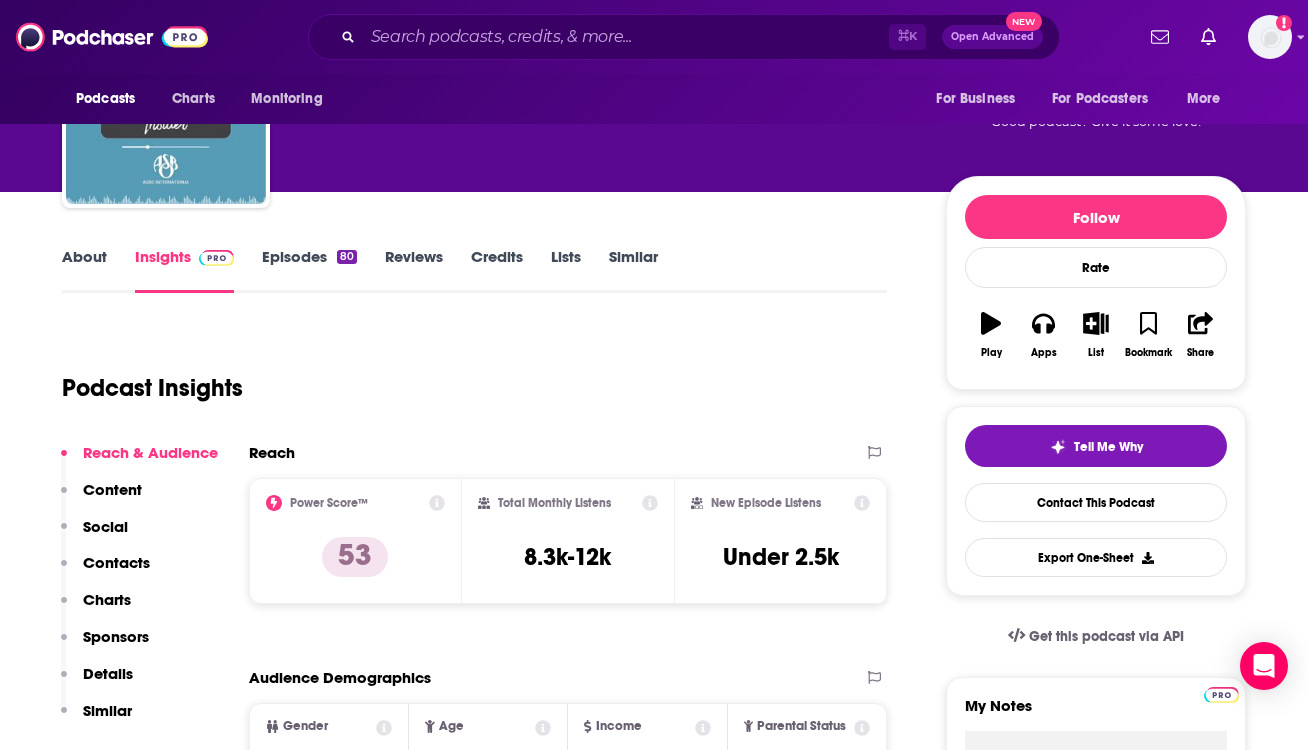scroll, scrollTop: 134, scrollLeft: 0, axis: vertical 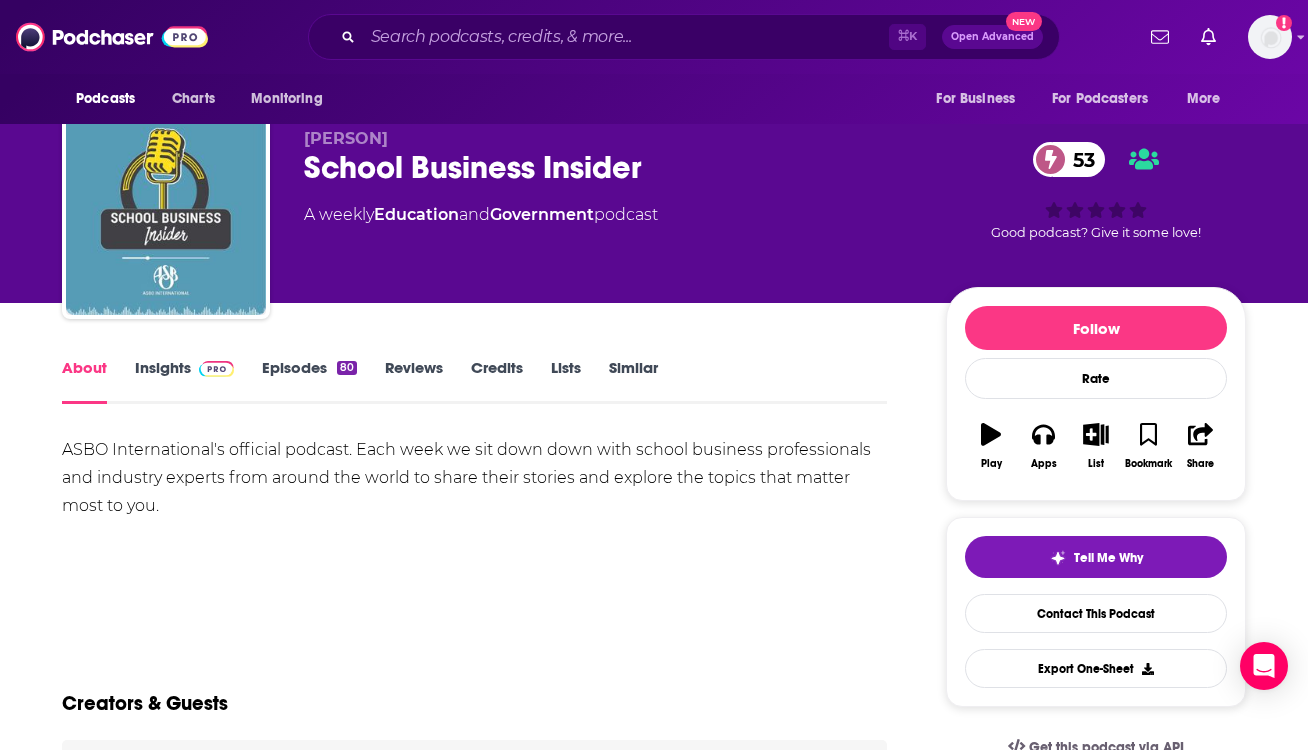 click on "Episodes 80" at bounding box center (309, 381) 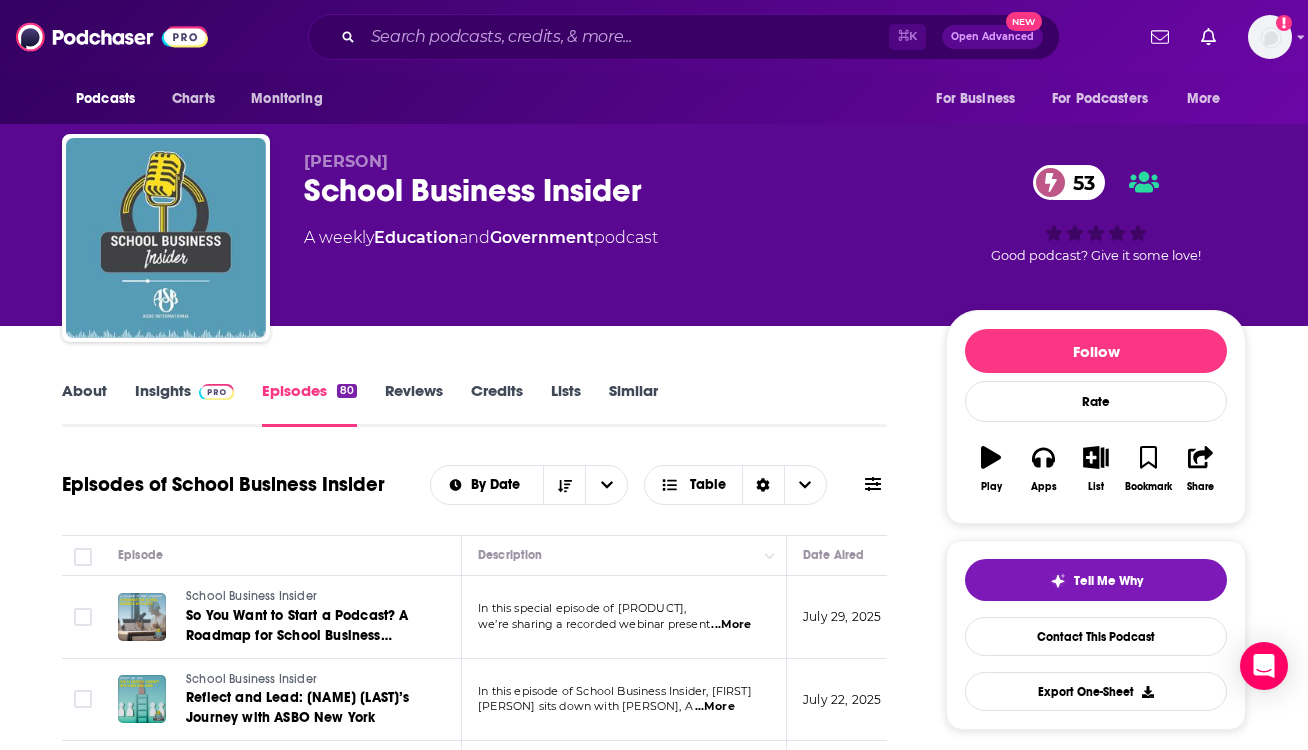 scroll, scrollTop: 0, scrollLeft: 0, axis: both 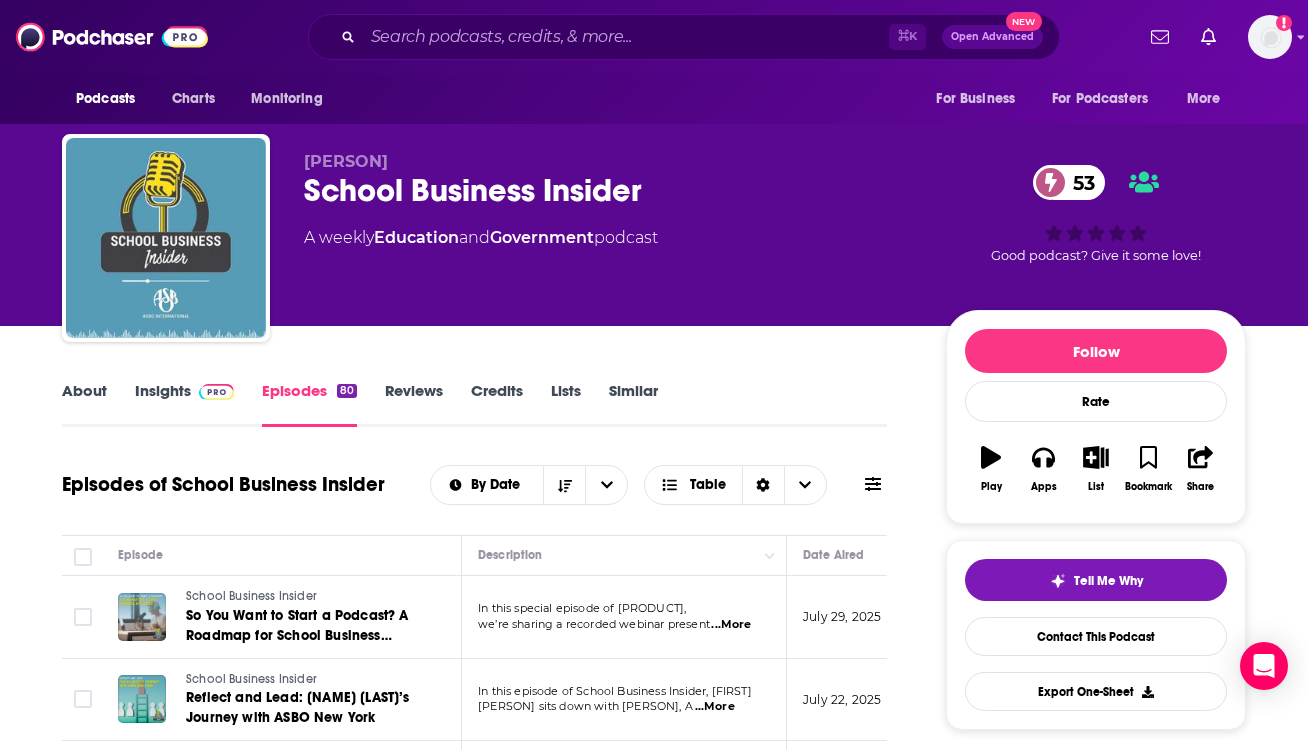 click on "About" at bounding box center [84, 404] 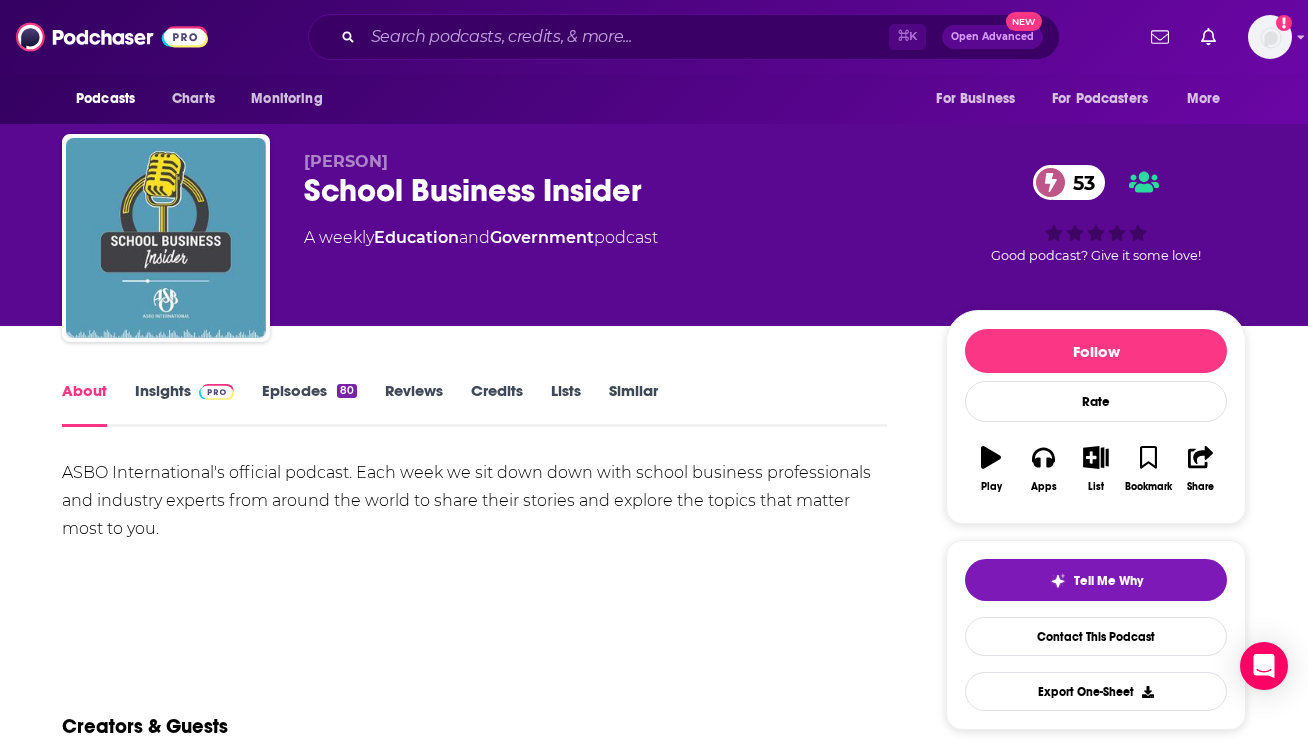 scroll, scrollTop: 0, scrollLeft: 0, axis: both 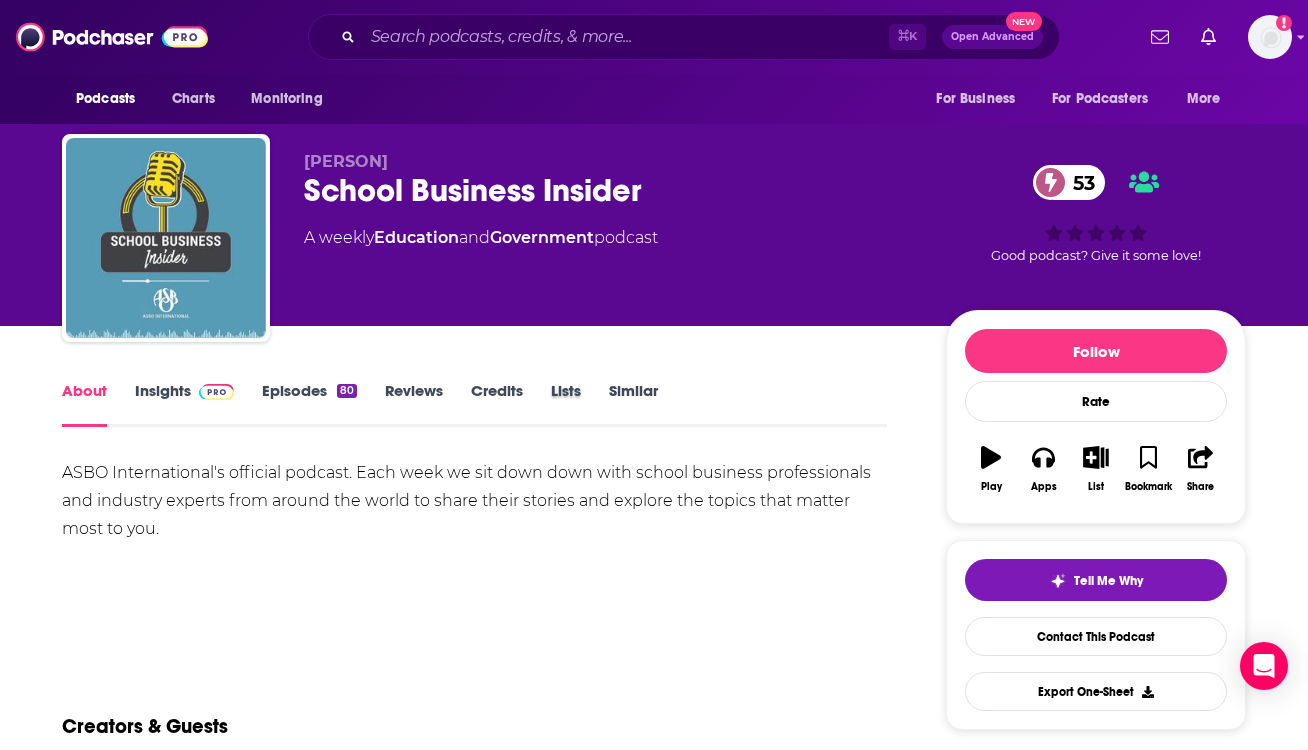 click on "Lists" at bounding box center (580, 404) 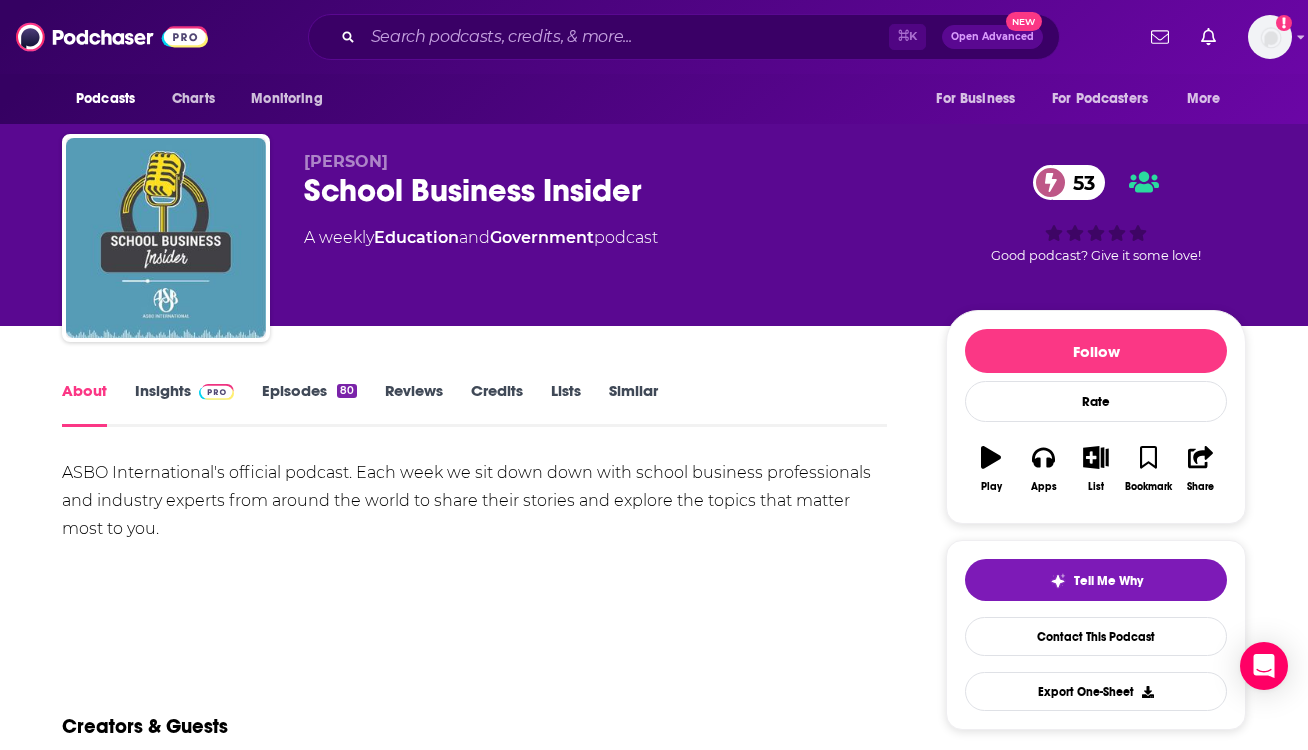 click on "Lists" at bounding box center [566, 404] 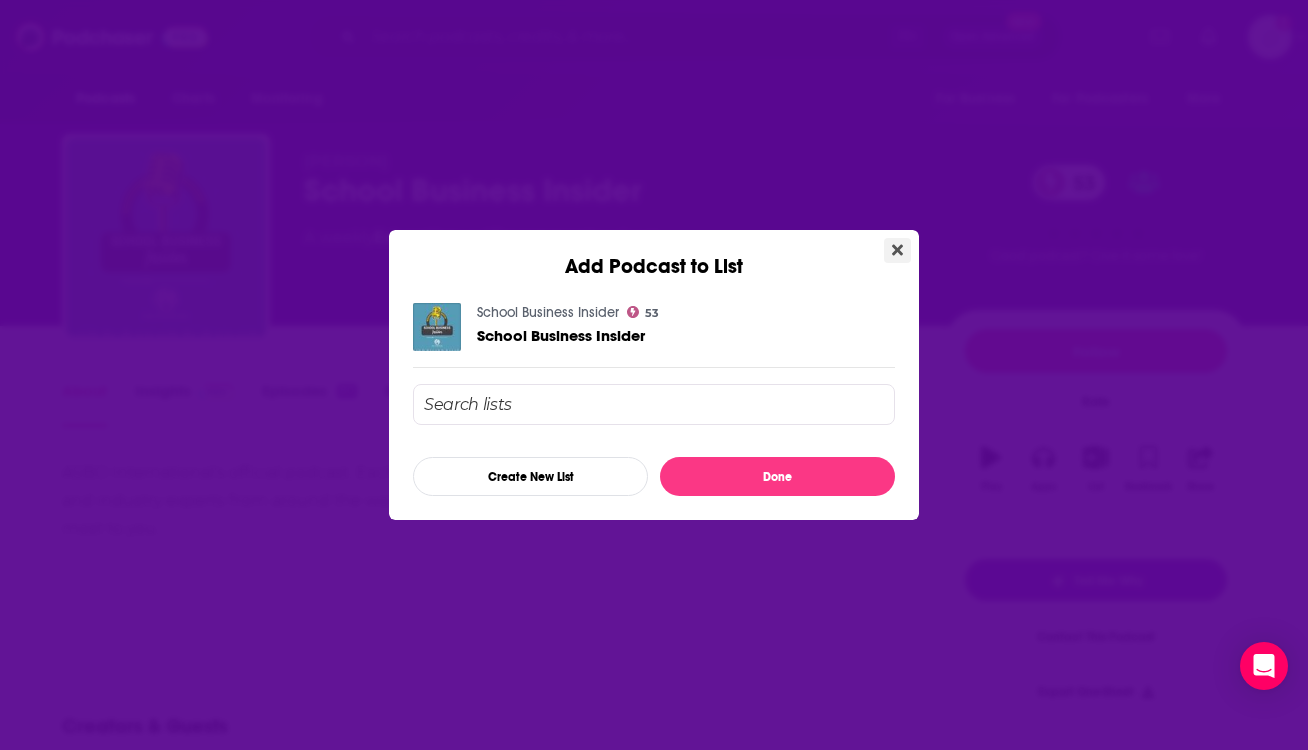 click at bounding box center [897, 250] 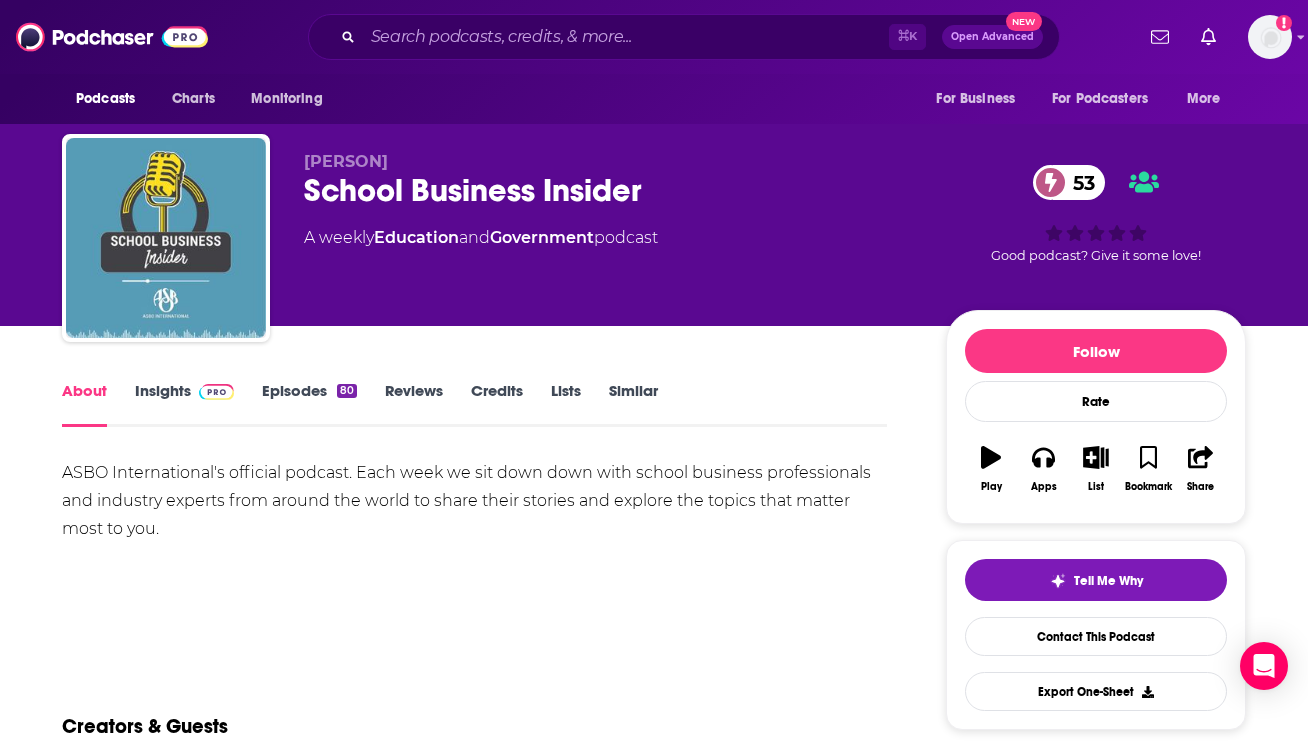 click on "Insights" at bounding box center [184, 404] 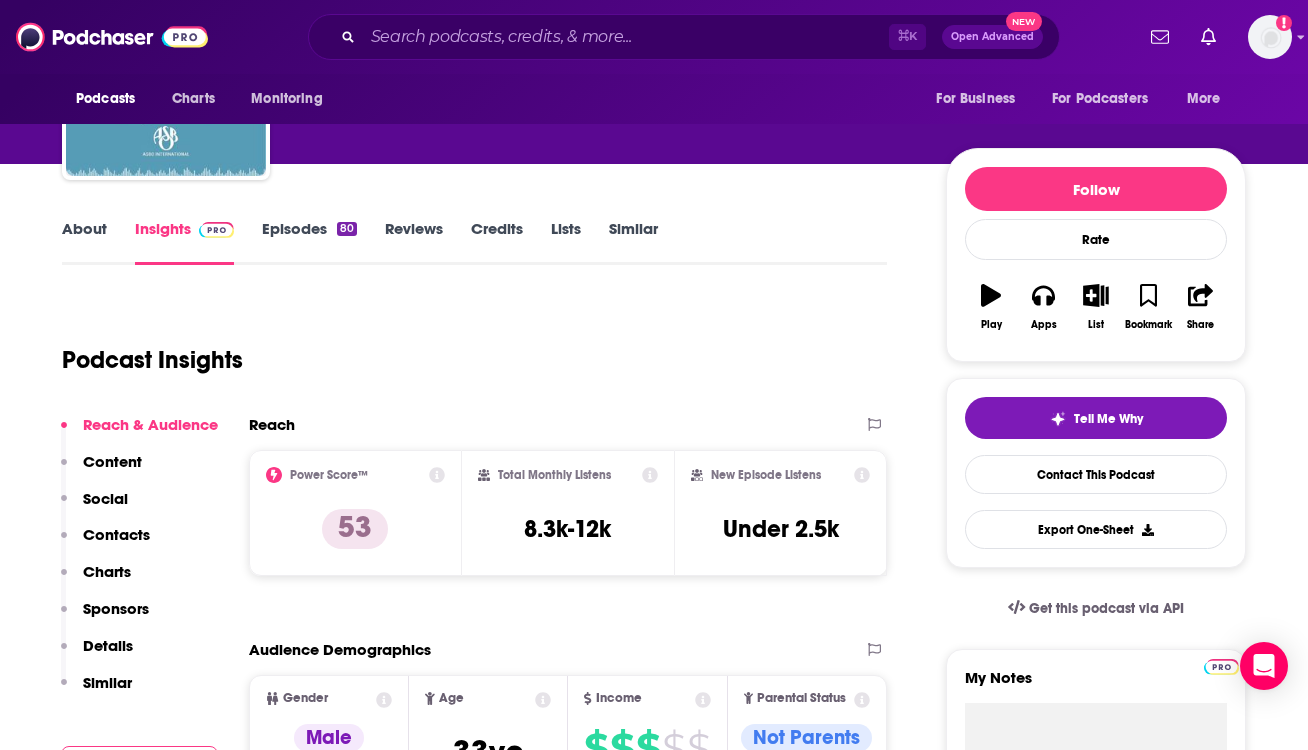 click on "Charts" at bounding box center [107, 571] 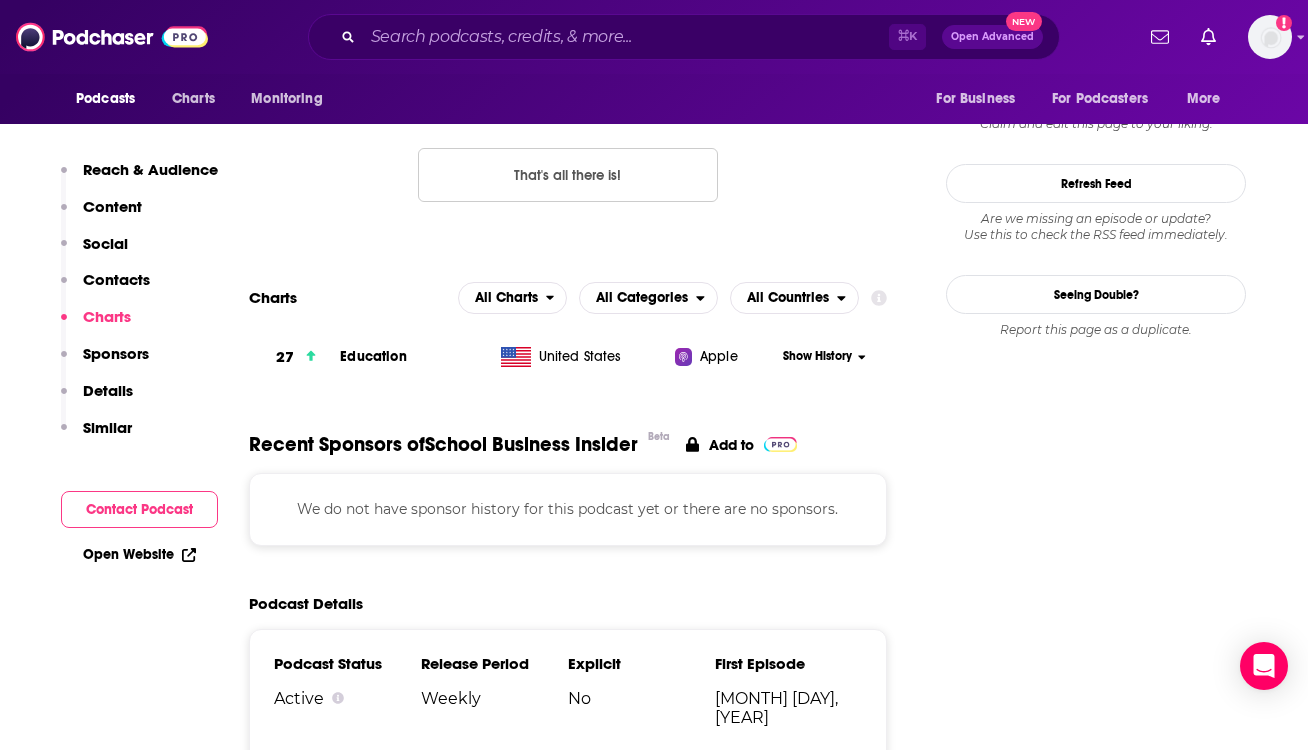 scroll, scrollTop: 1956, scrollLeft: 0, axis: vertical 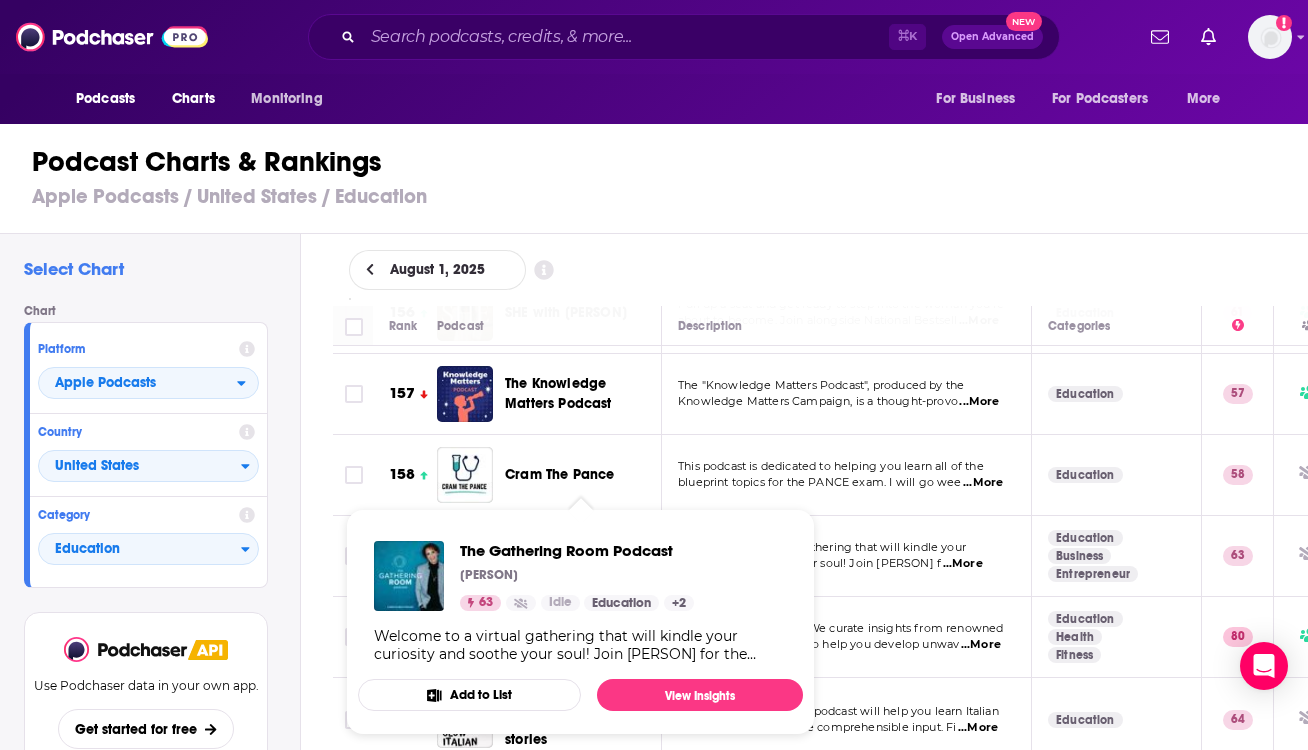click on "The Gathering Room Podcast" at bounding box center (572, 555) 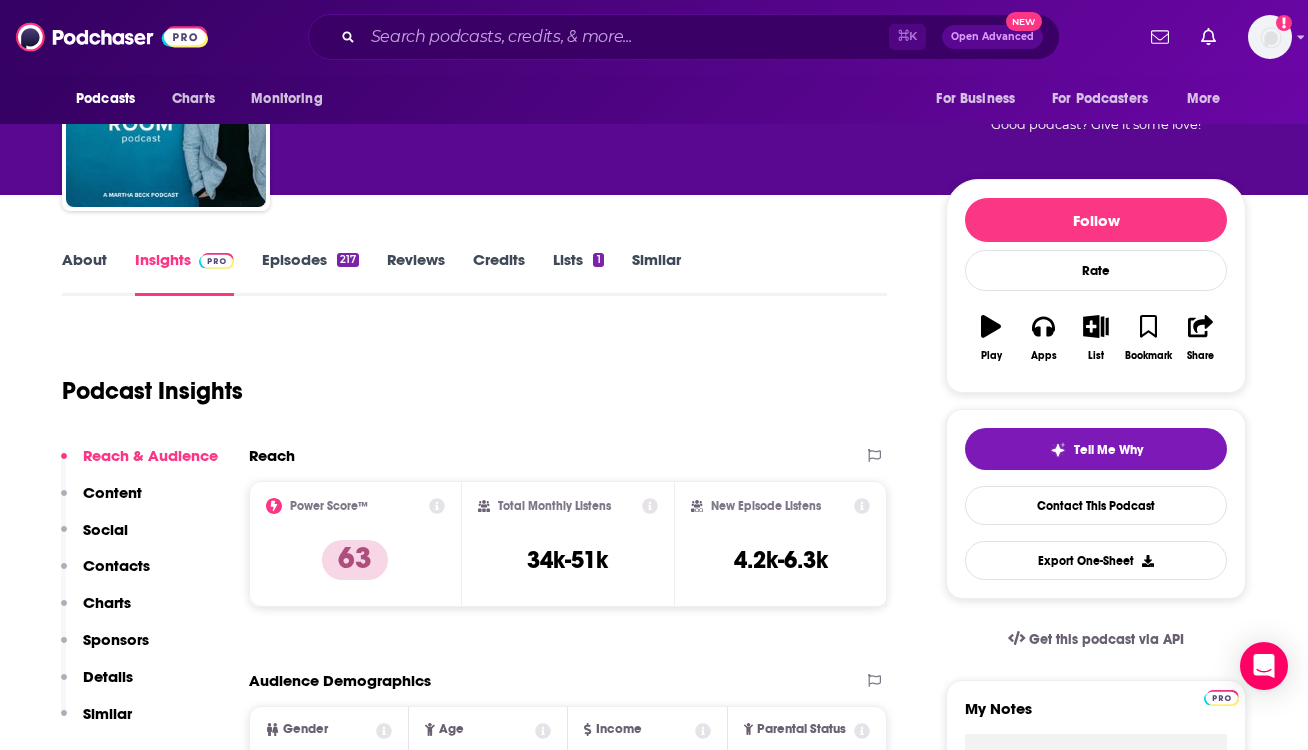 scroll, scrollTop: 1, scrollLeft: 0, axis: vertical 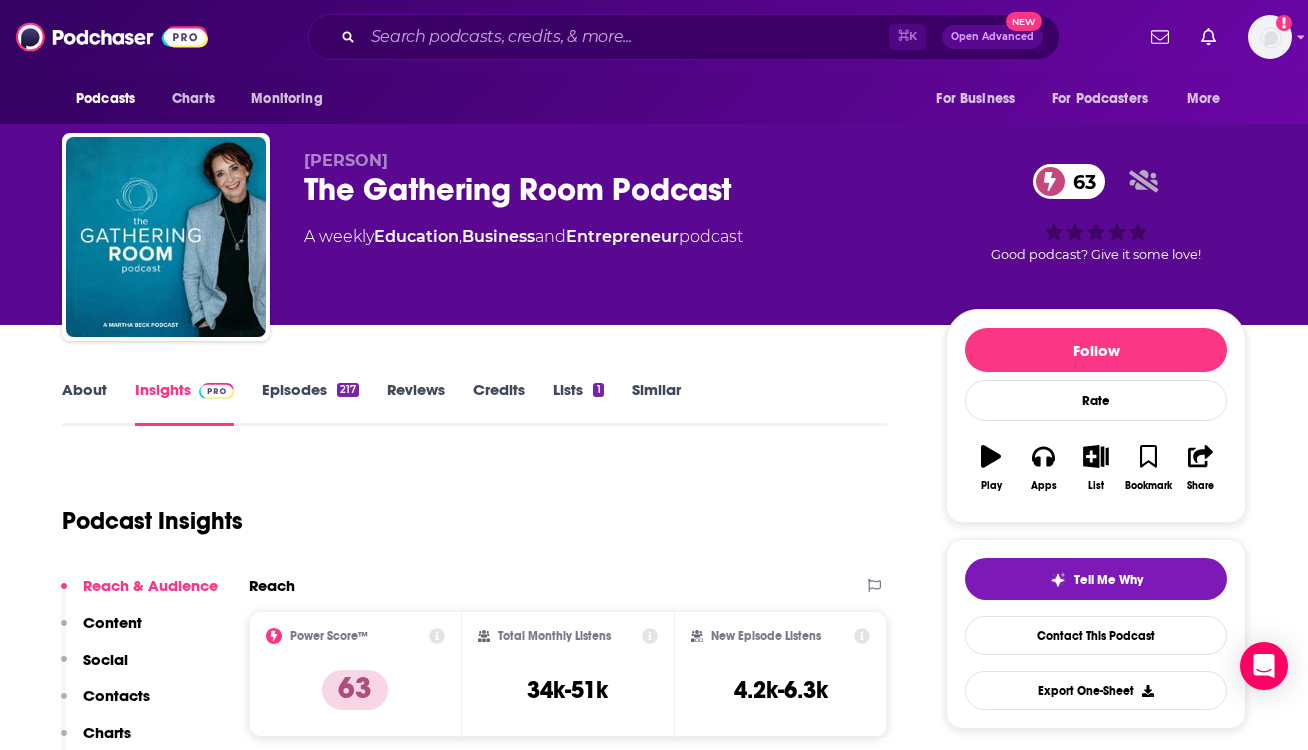 click on "About" at bounding box center (84, 403) 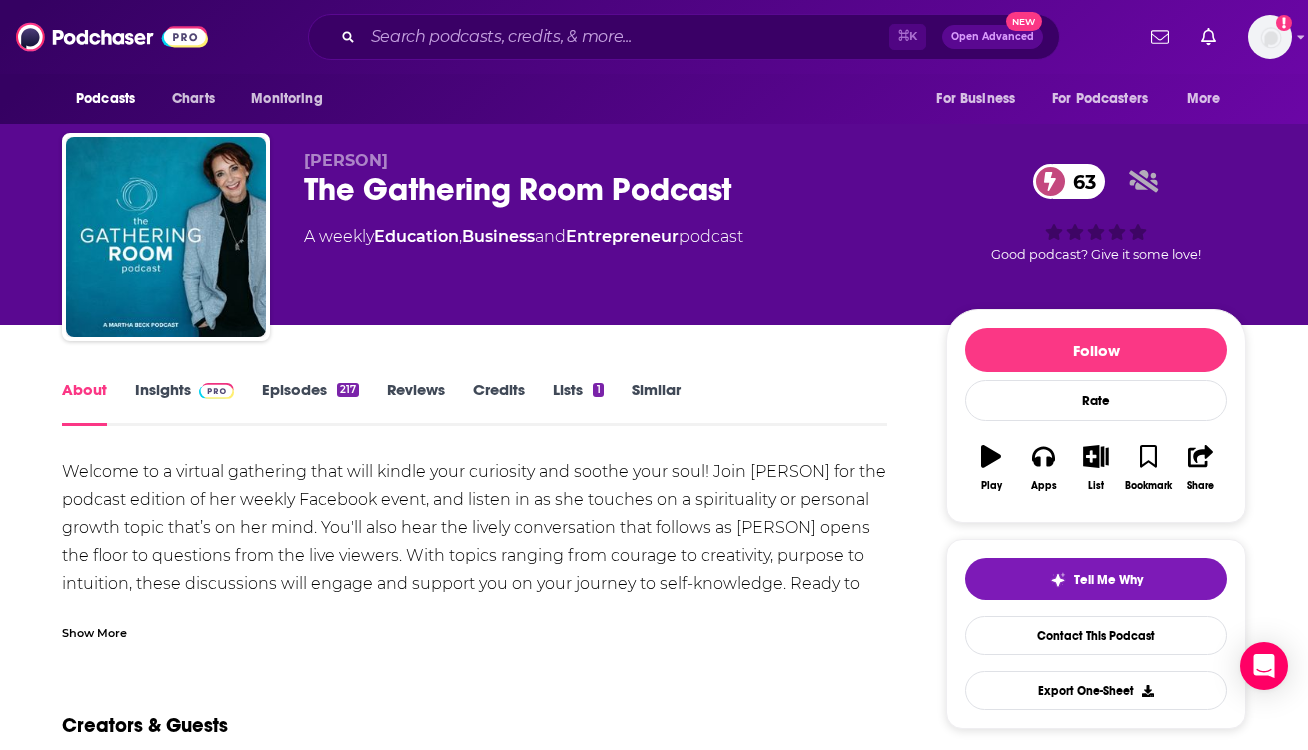 scroll, scrollTop: 0, scrollLeft: 0, axis: both 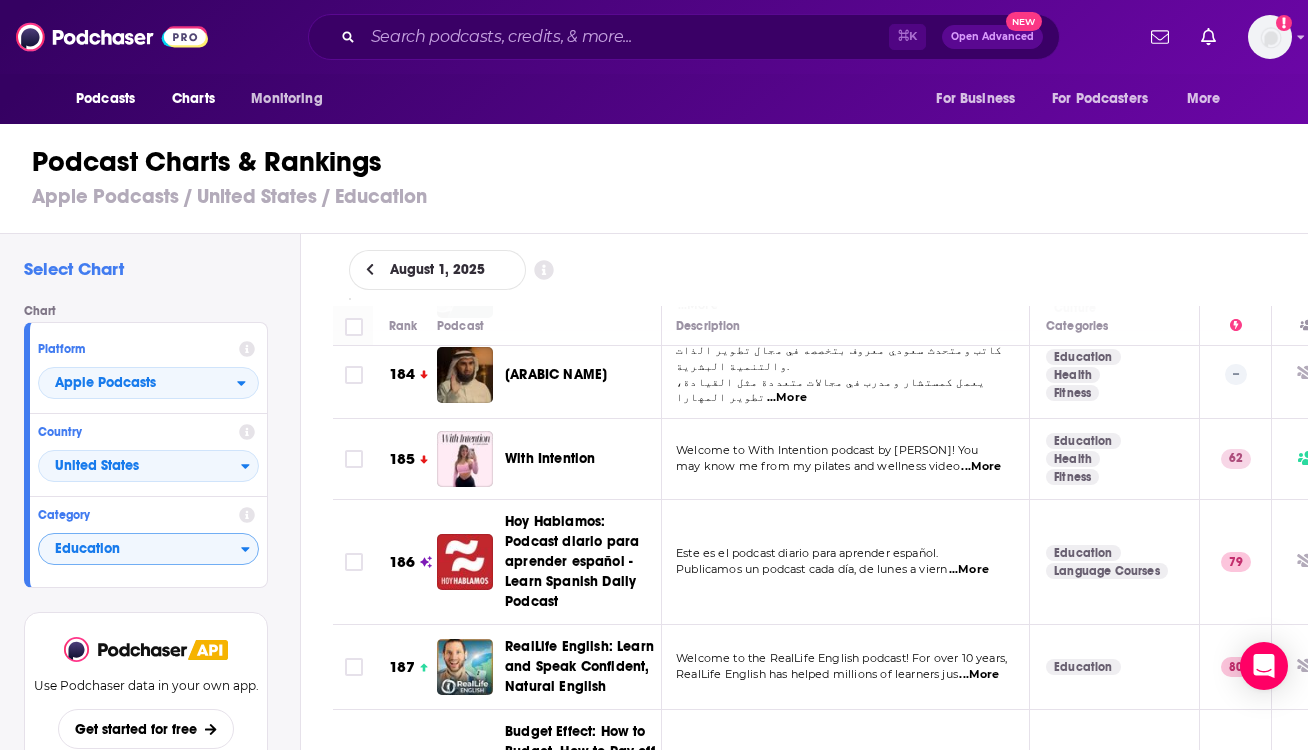 click on "Education" at bounding box center [140, 550] 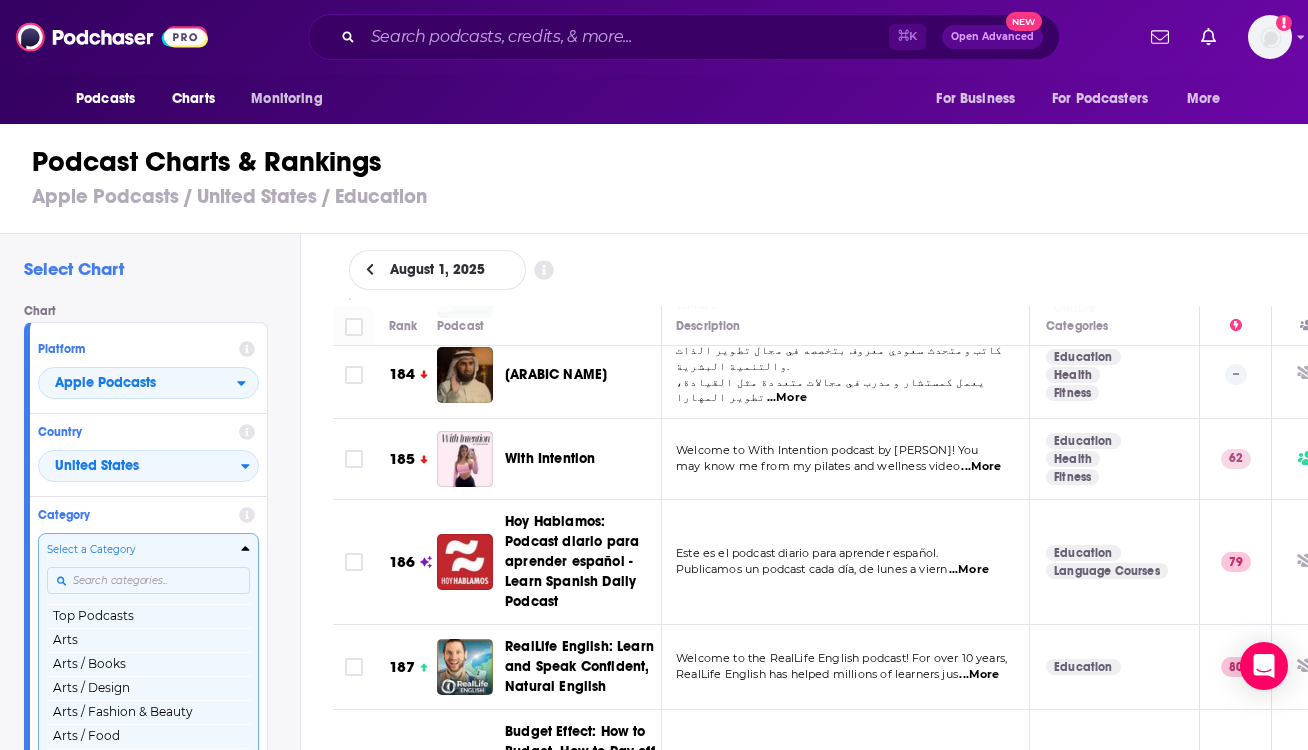 scroll, scrollTop: 3, scrollLeft: 0, axis: vertical 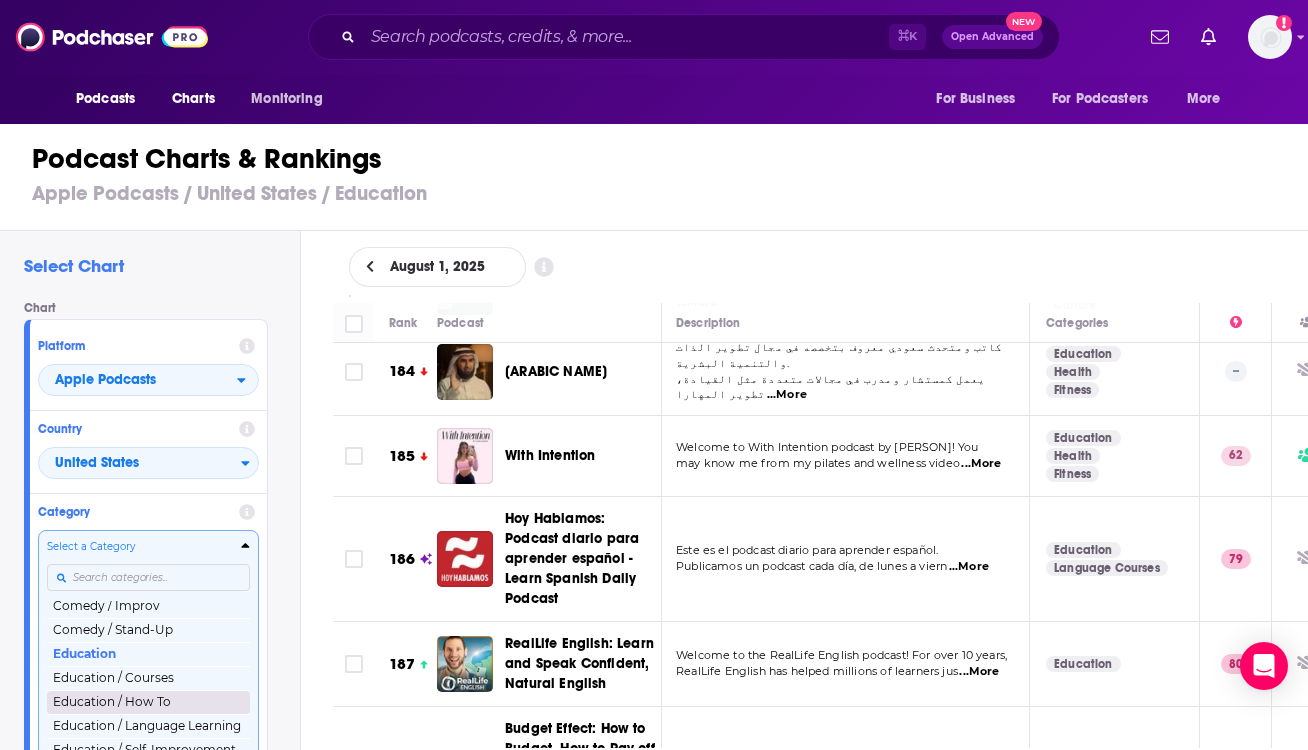 click on "Education / How To" at bounding box center (148, 702) 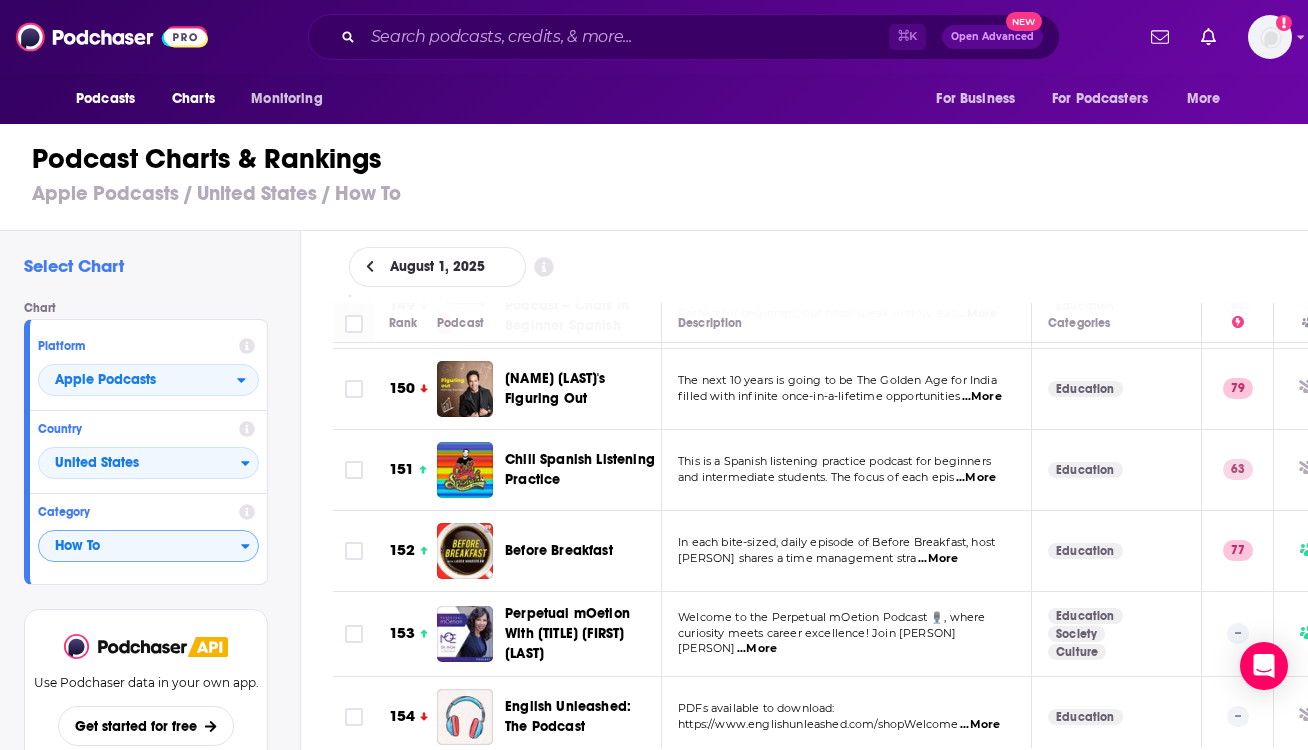 scroll, scrollTop: 12825, scrollLeft: 0, axis: vertical 